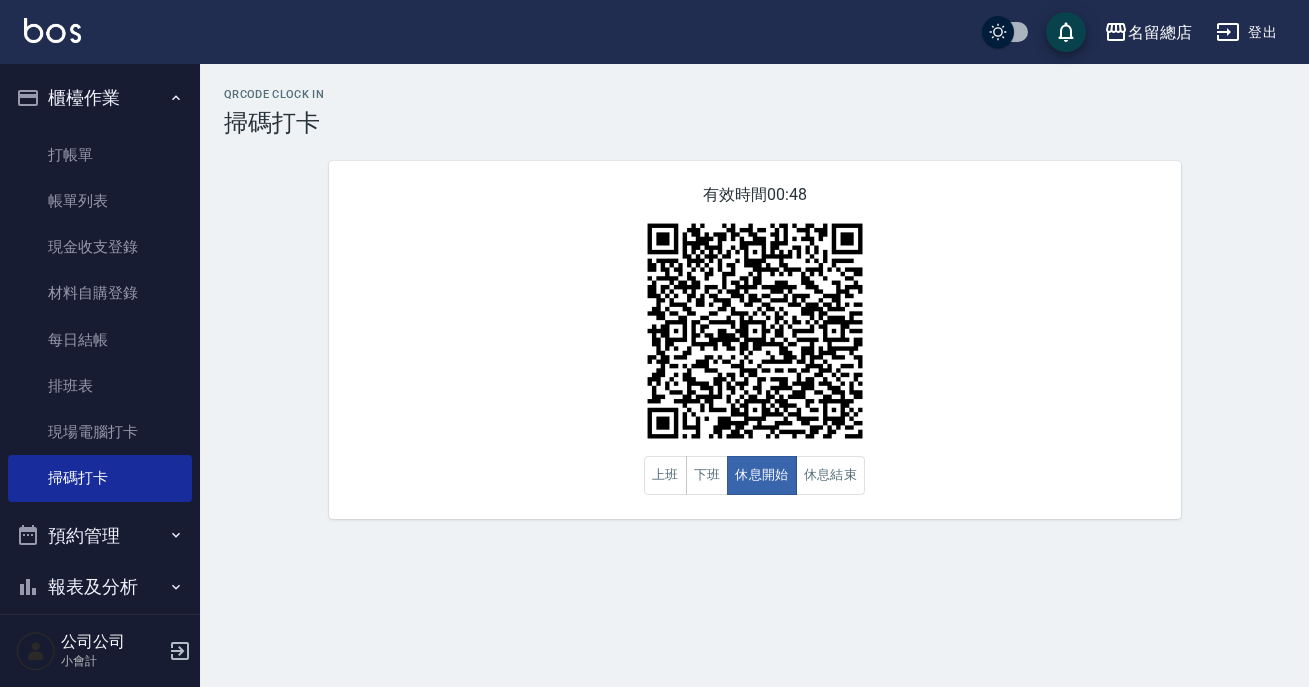scroll, scrollTop: 0, scrollLeft: 0, axis: both 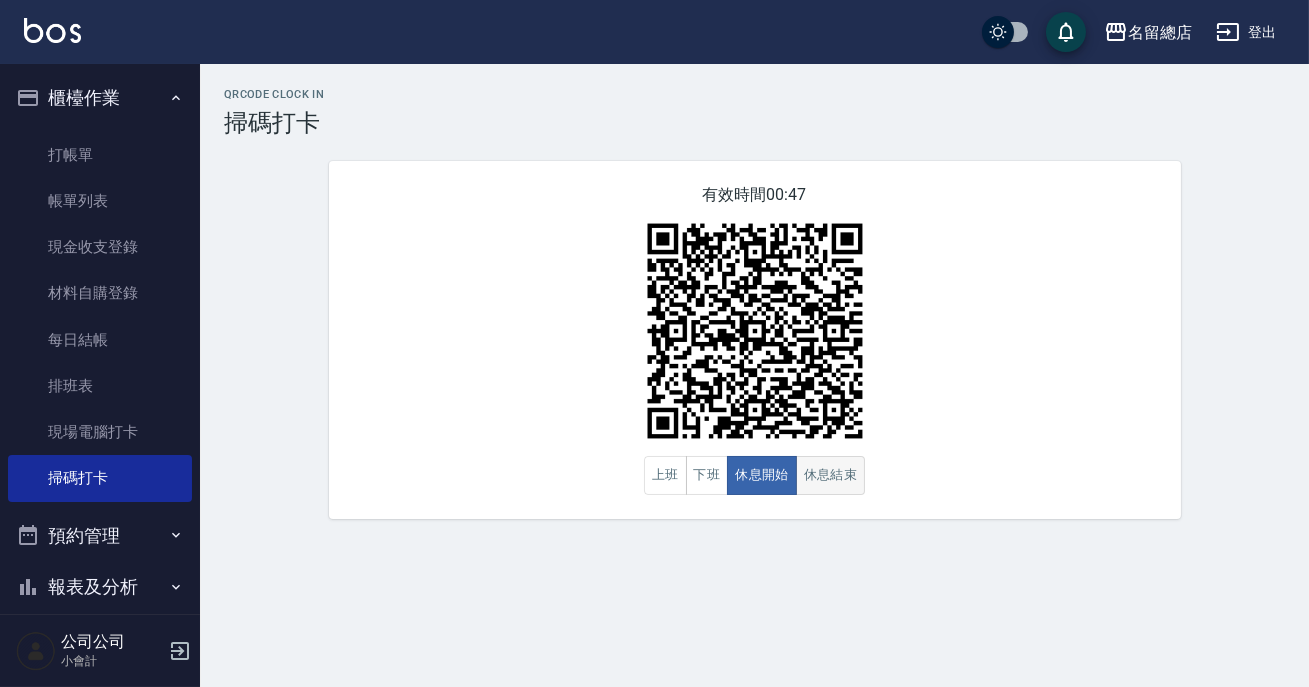 click on "休息結束" at bounding box center (831, 475) 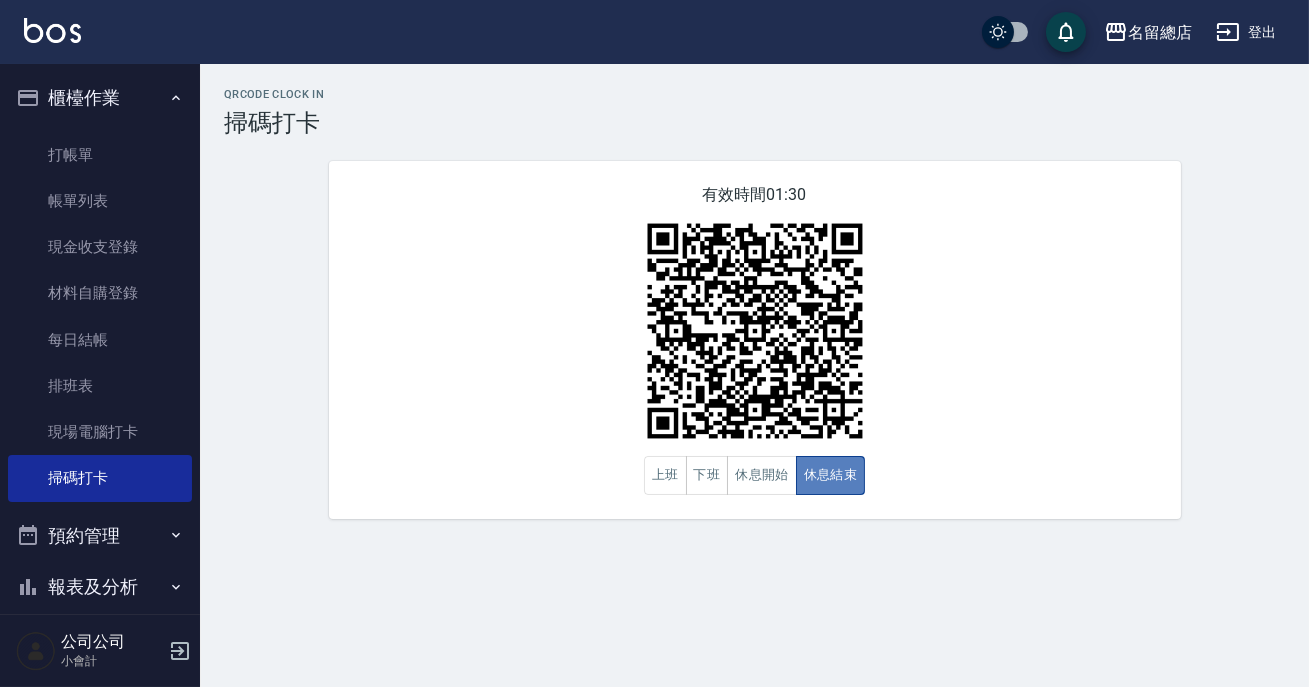 click on "休息結束" at bounding box center [831, 475] 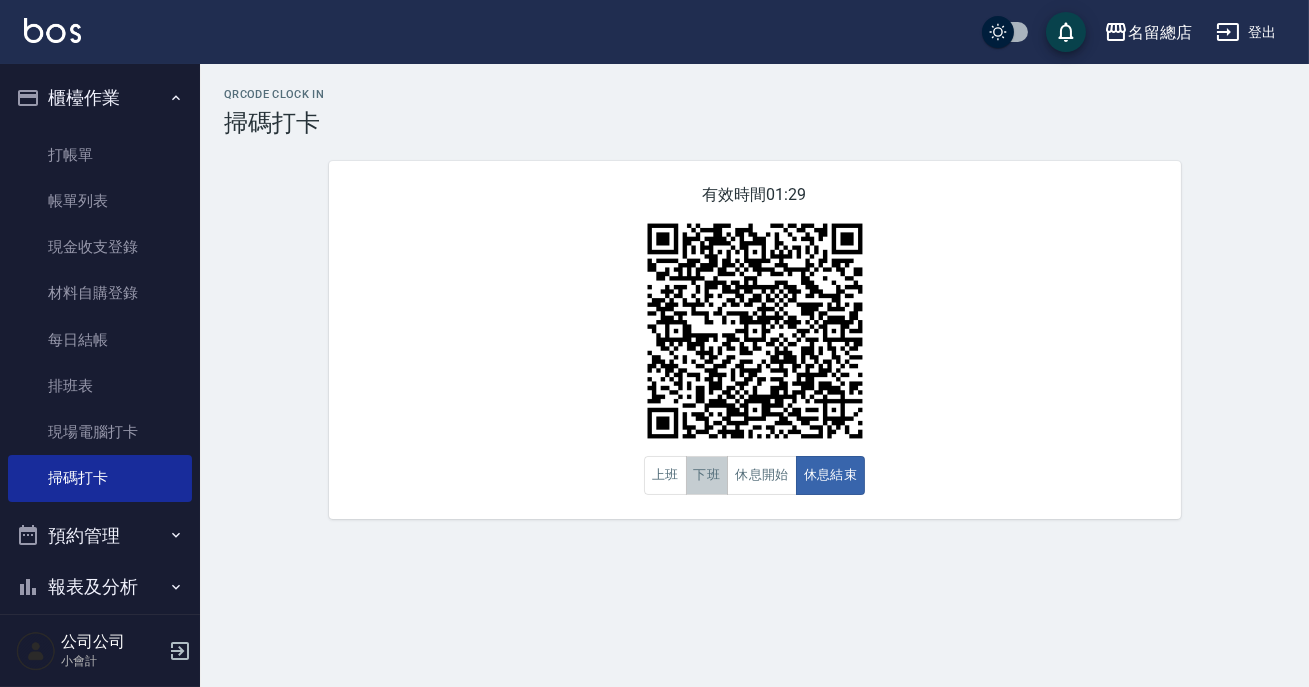 click on "下班" at bounding box center [707, 475] 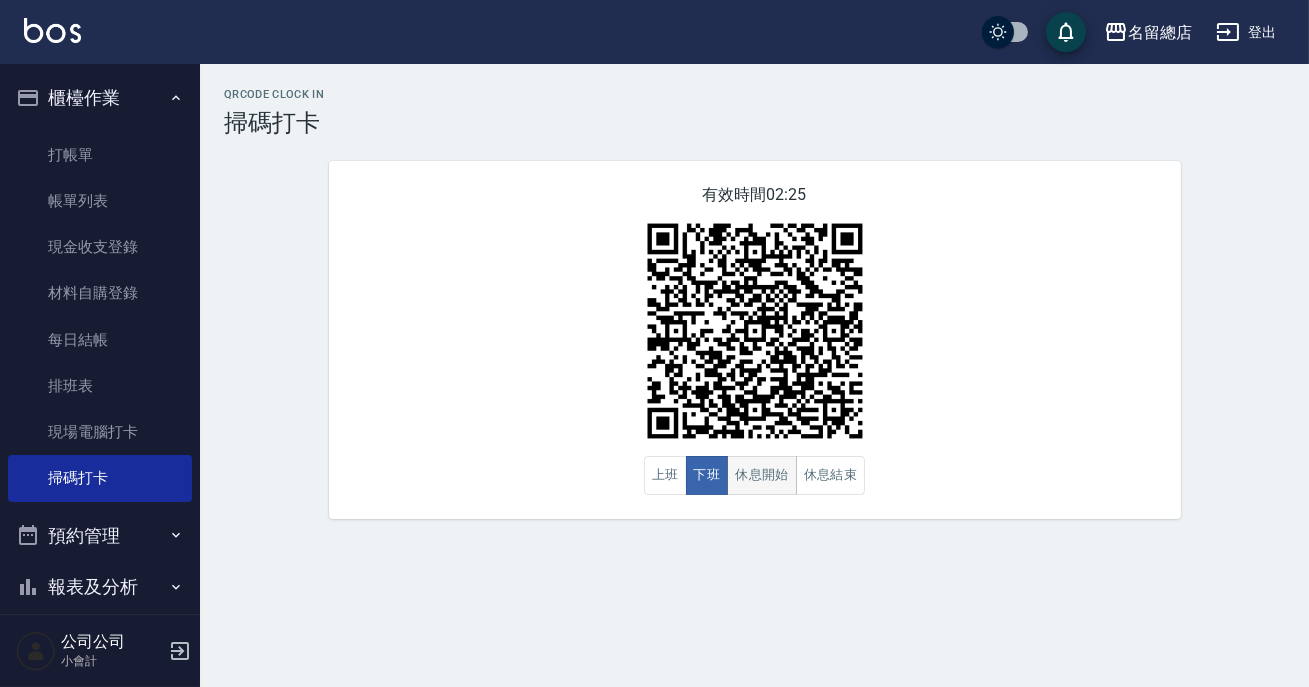 click on "休息開始" at bounding box center (762, 475) 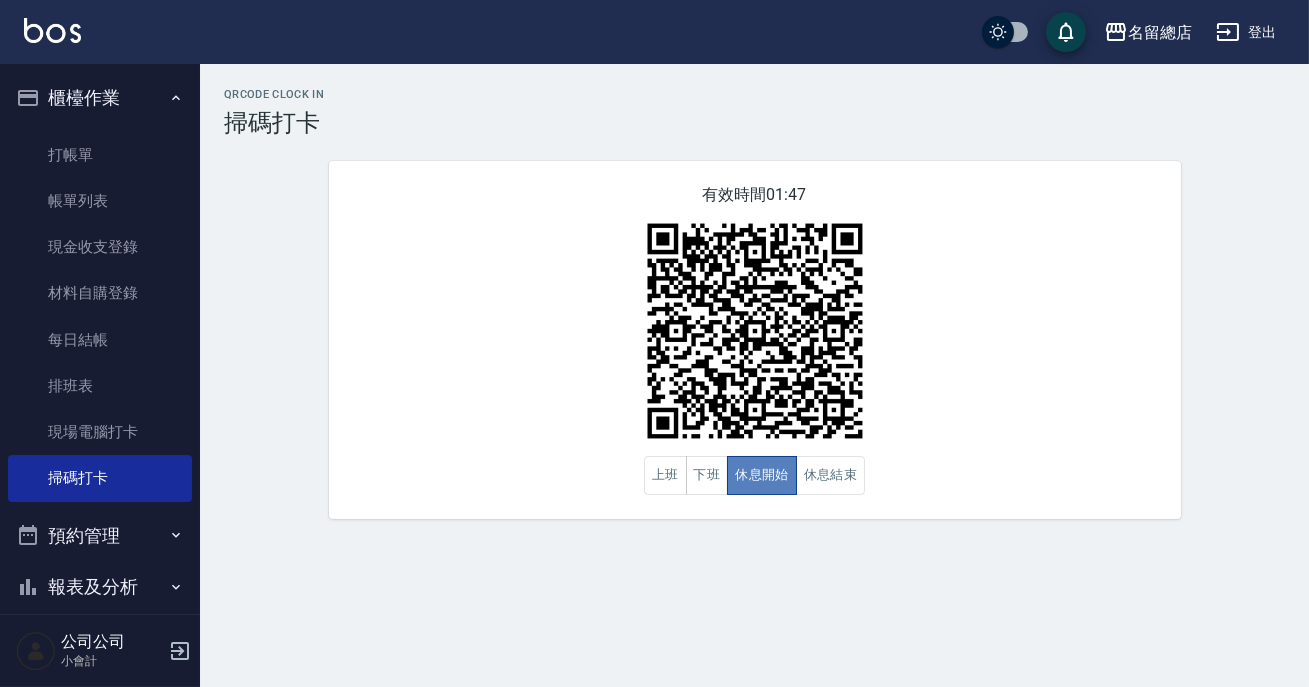click on "休息開始" at bounding box center (762, 475) 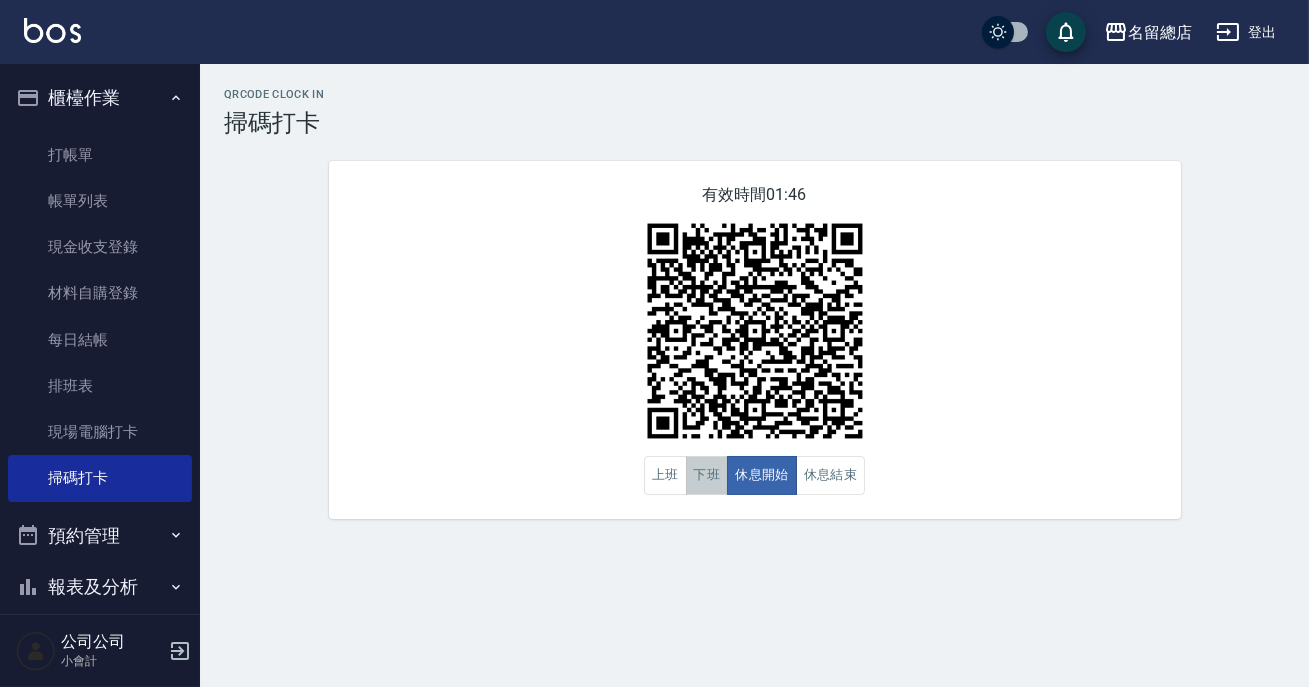 click on "下班" at bounding box center [707, 475] 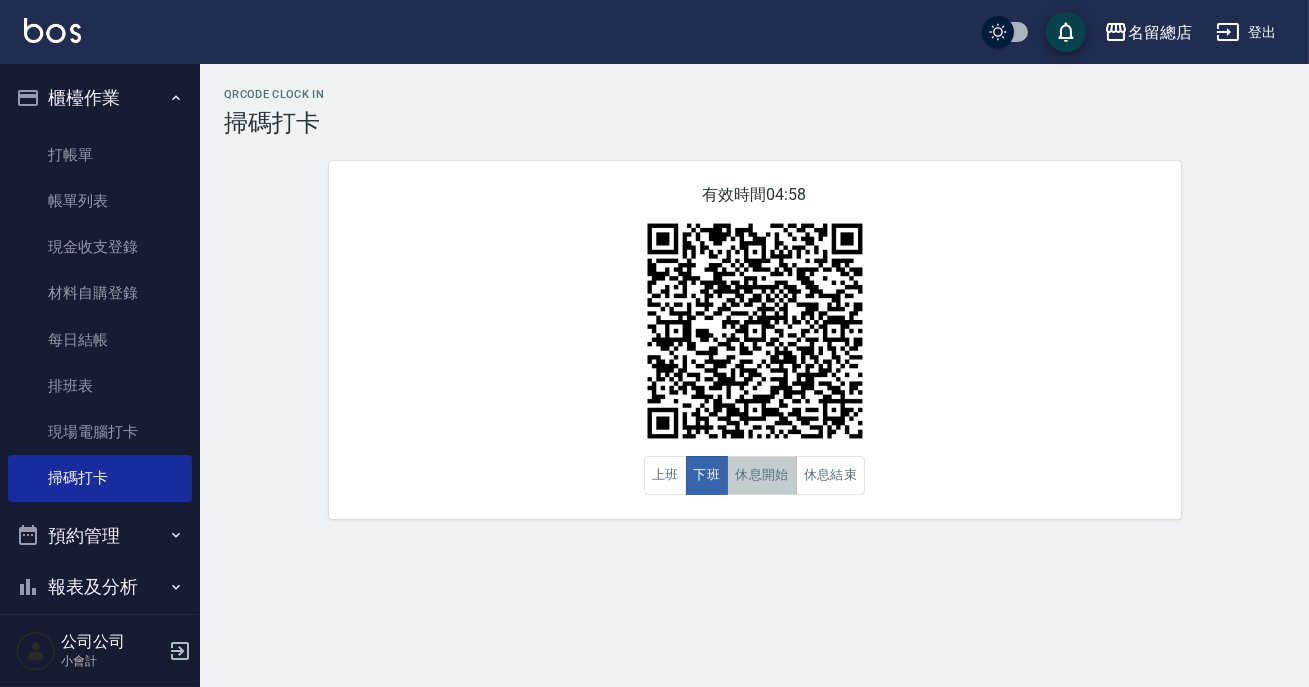 click on "休息開始" at bounding box center (762, 475) 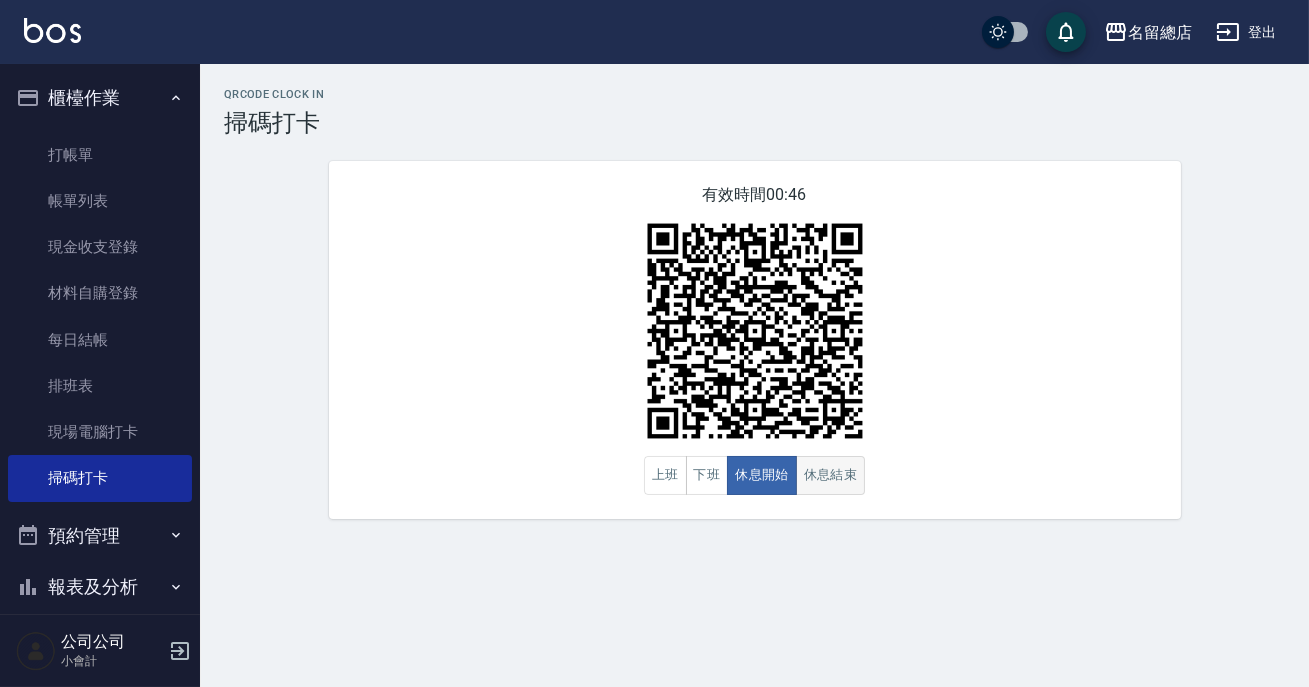 click on "休息結束" at bounding box center (831, 475) 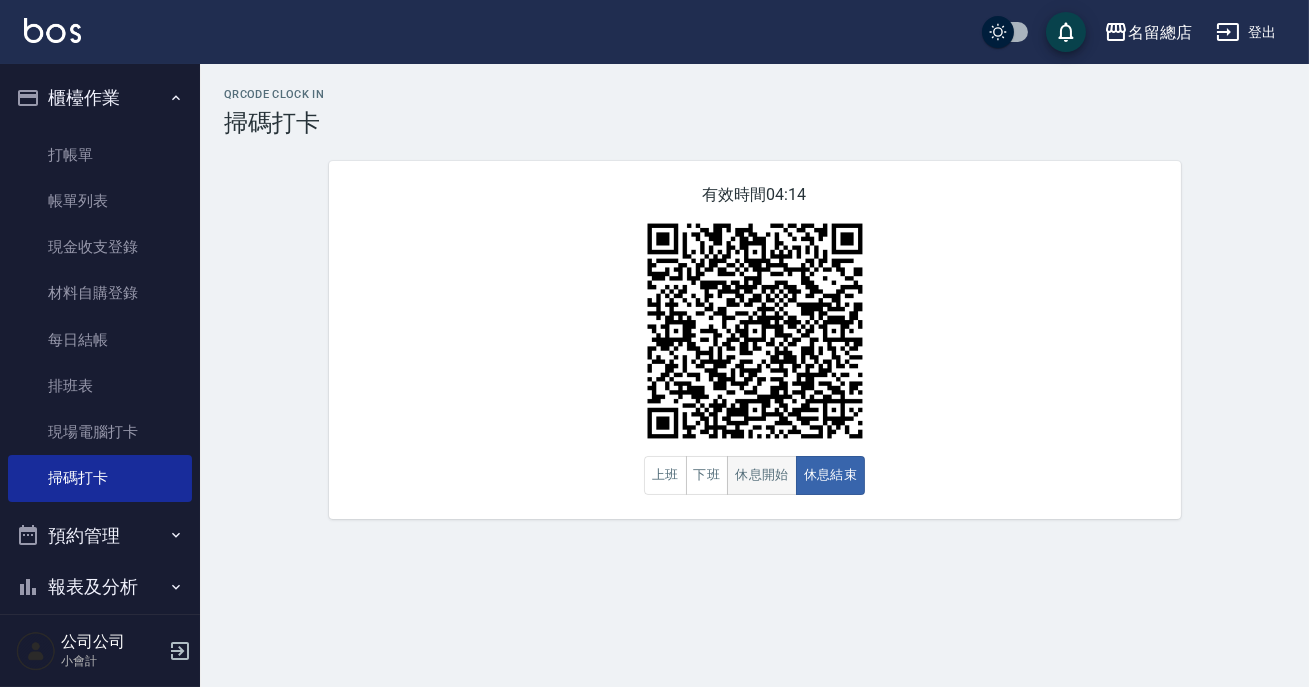 click on "休息開始" at bounding box center [762, 475] 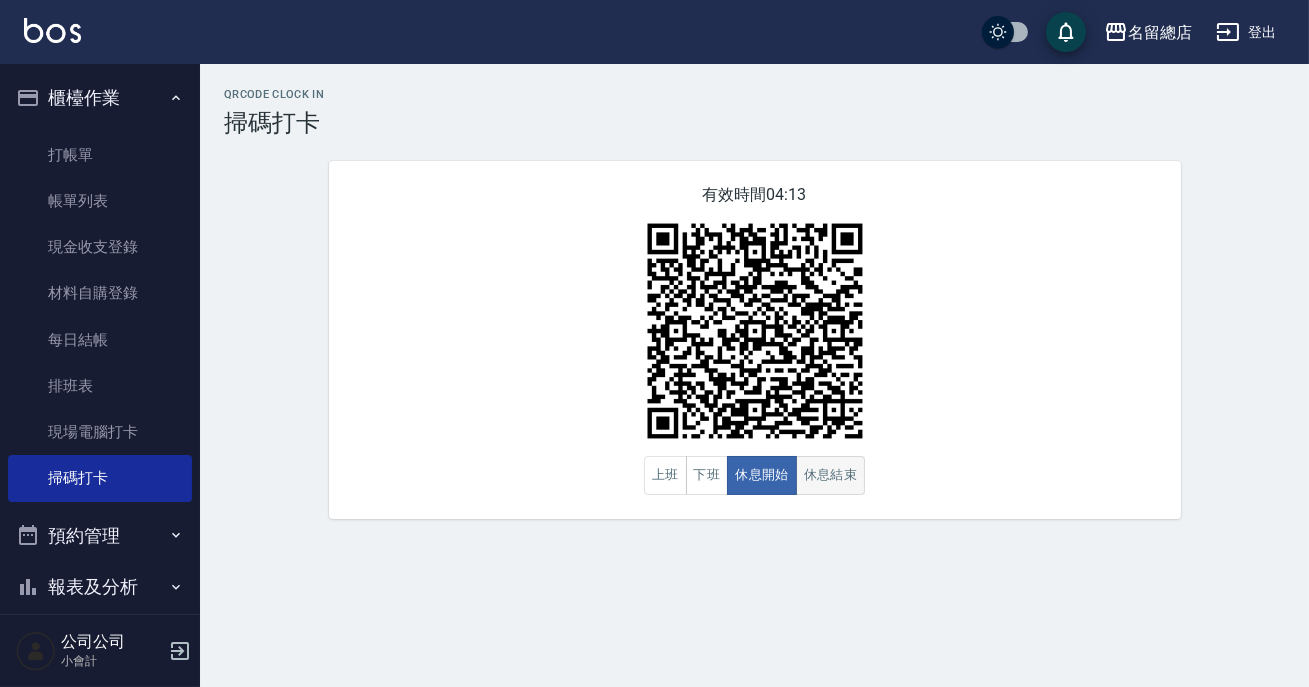 click on "休息結束" at bounding box center (831, 475) 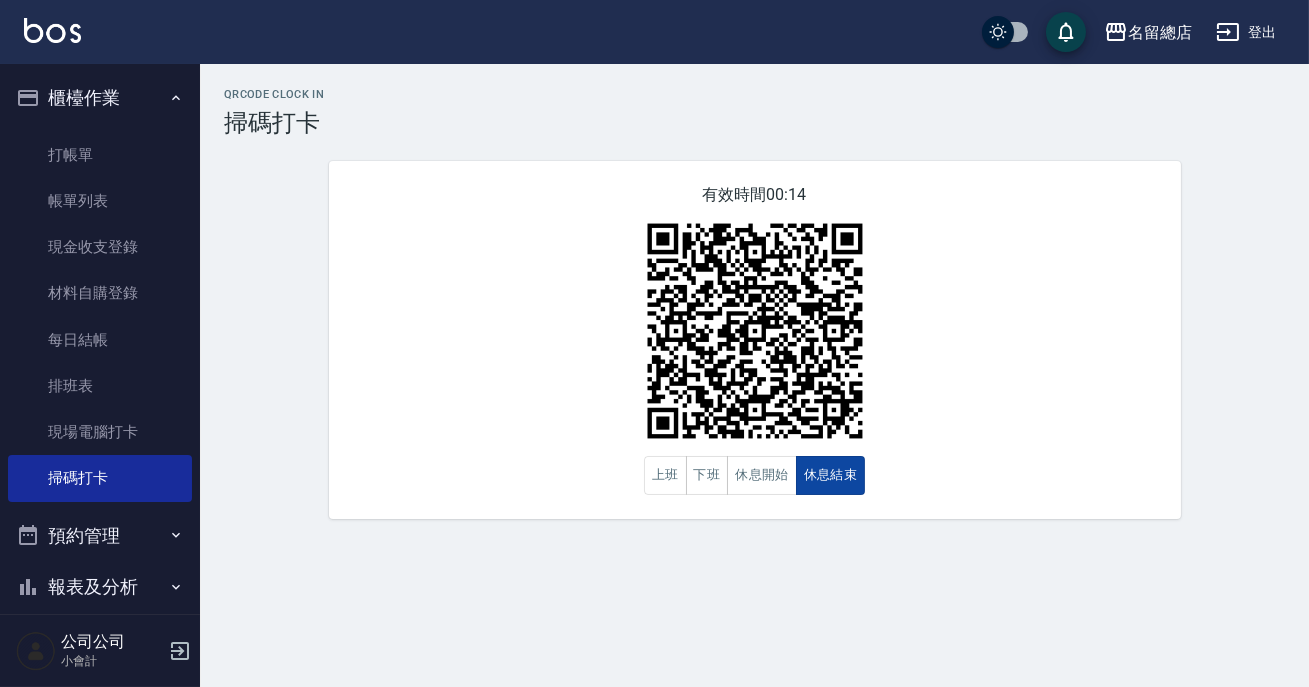 click on "休息結束" at bounding box center [831, 475] 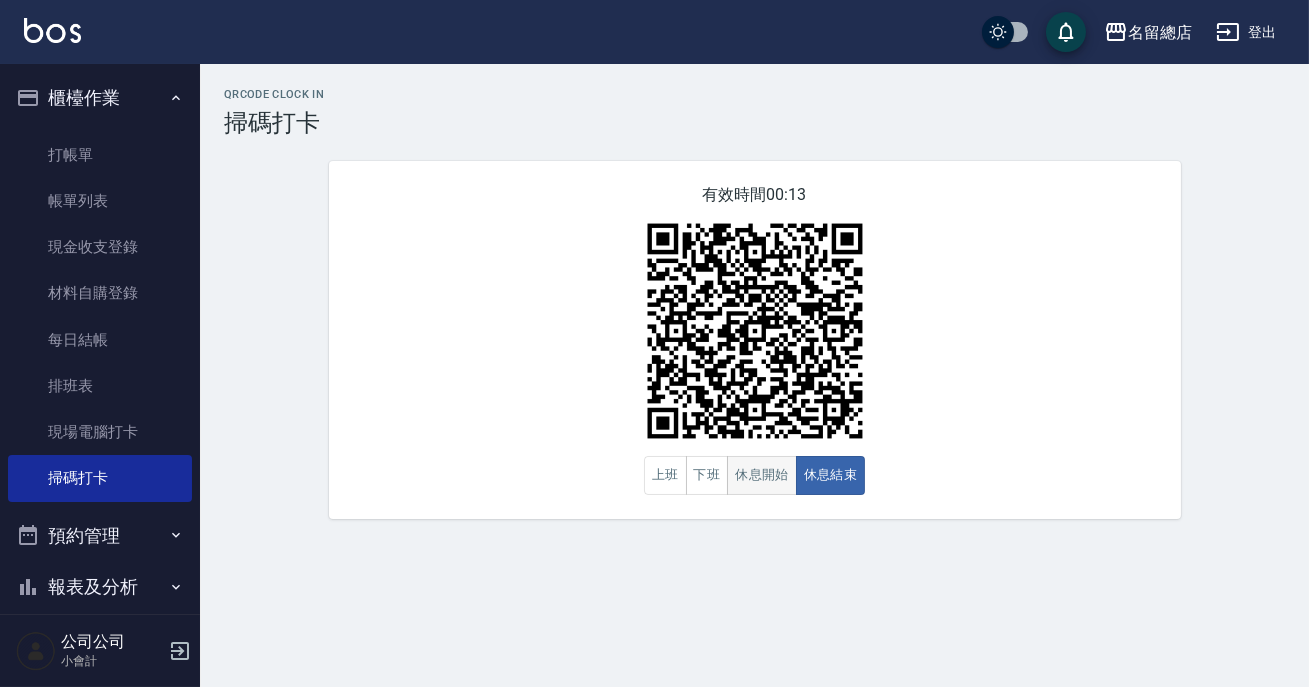 click on "休息開始" at bounding box center [762, 475] 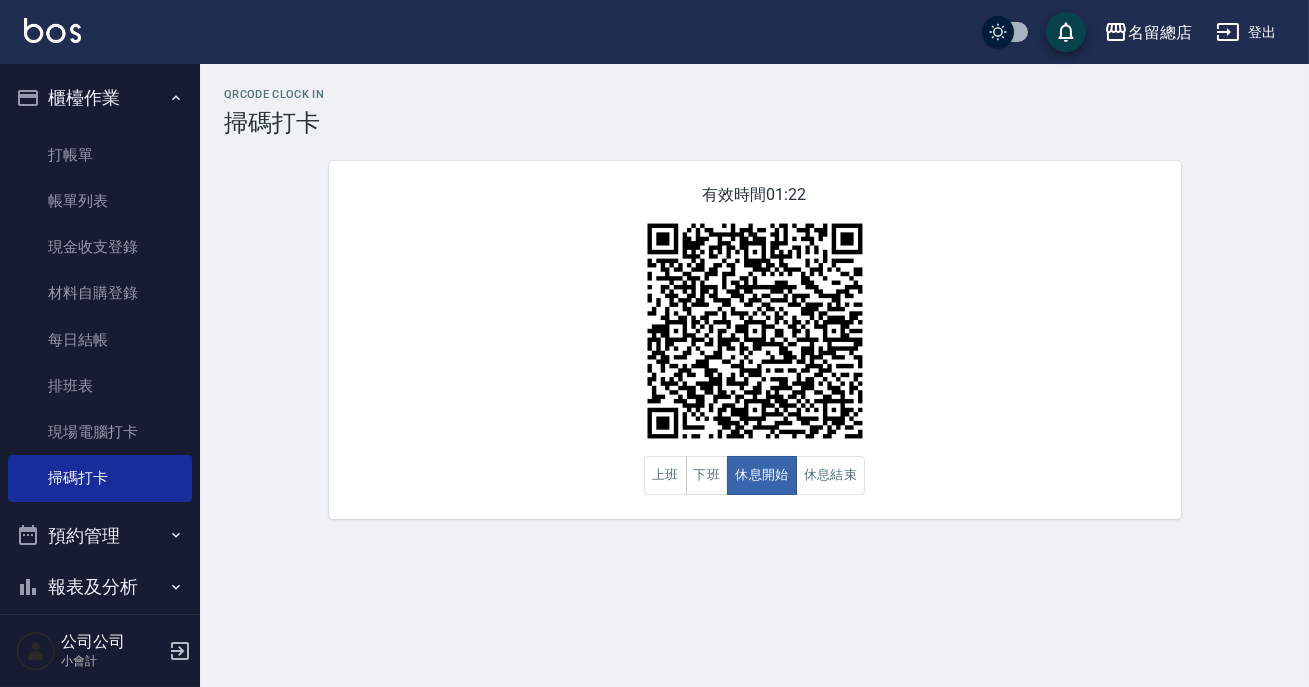 click on "有效時間 01:22 上班 下班 休息開始 休息結束" at bounding box center [755, 340] 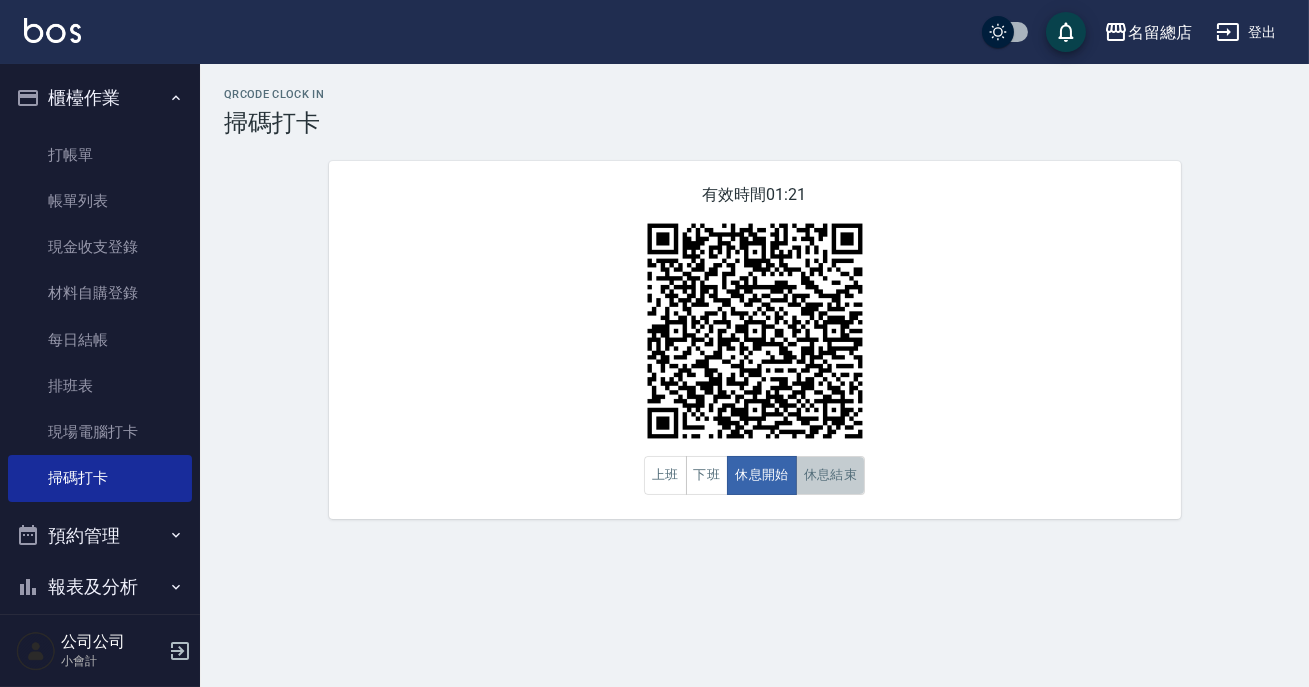 click on "休息結束" at bounding box center (831, 475) 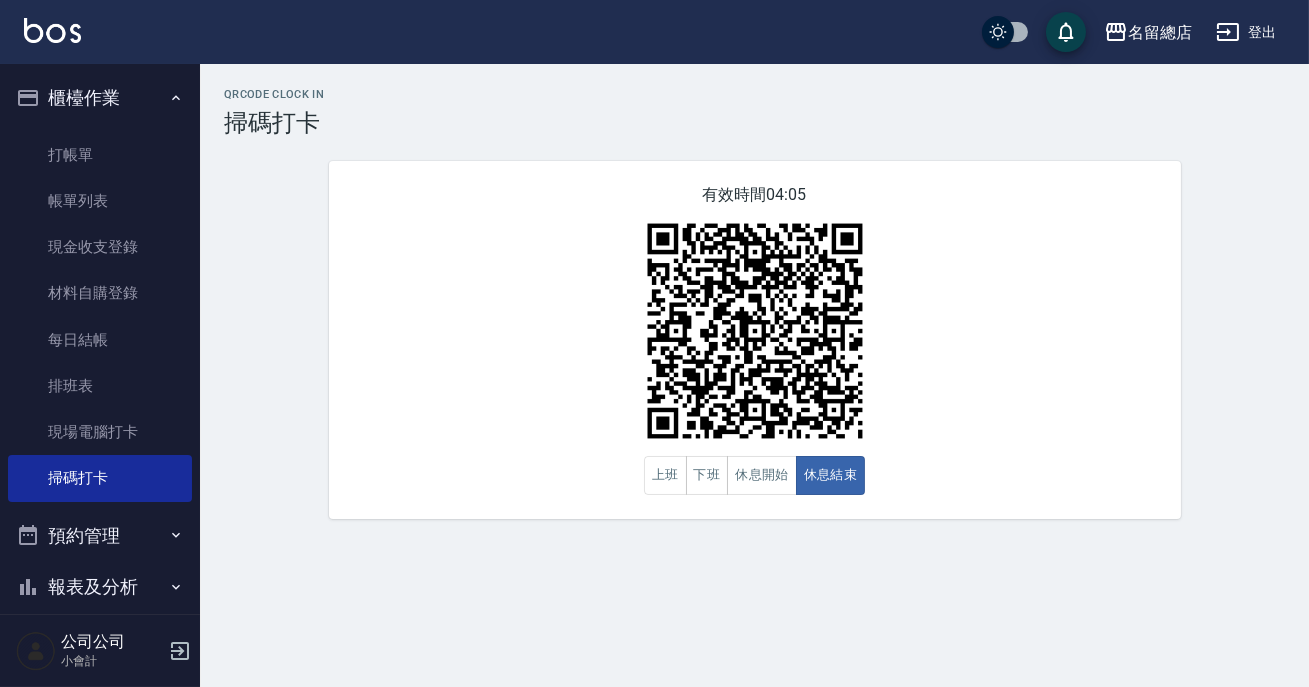 drag, startPoint x: 1308, startPoint y: 366, endPoint x: 1129, endPoint y: 290, distance: 194.46594 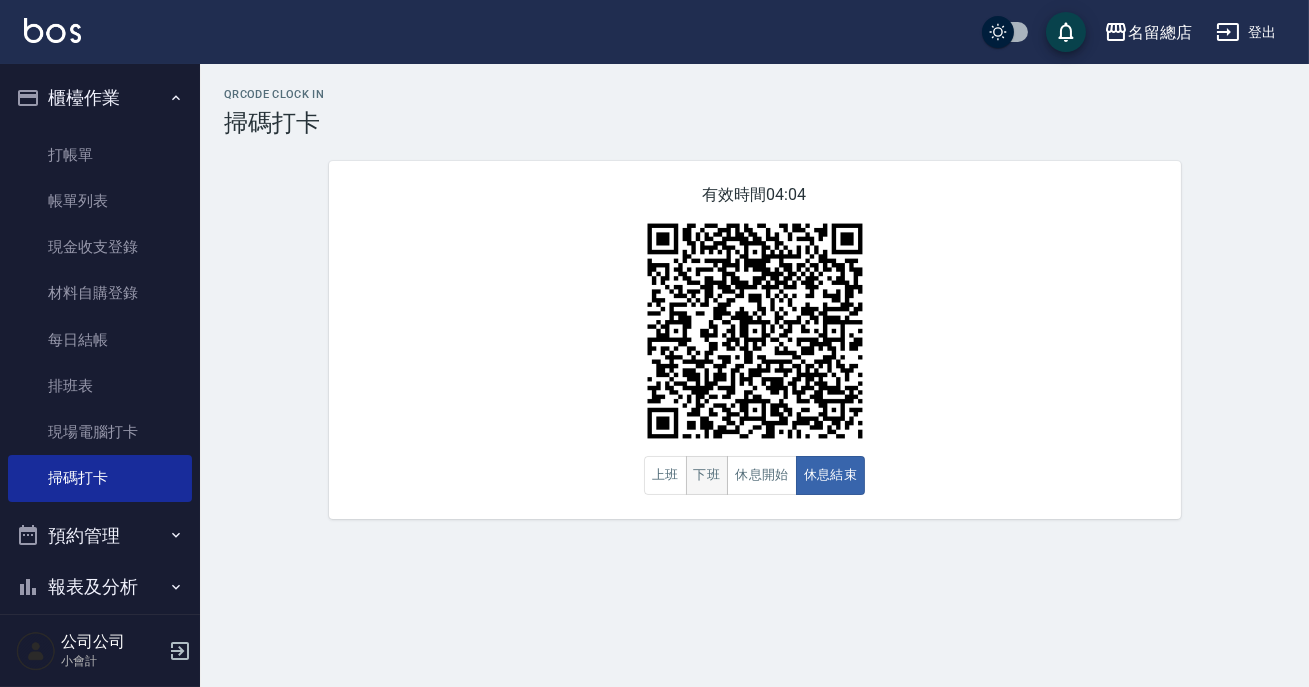 click on "下班" at bounding box center [707, 475] 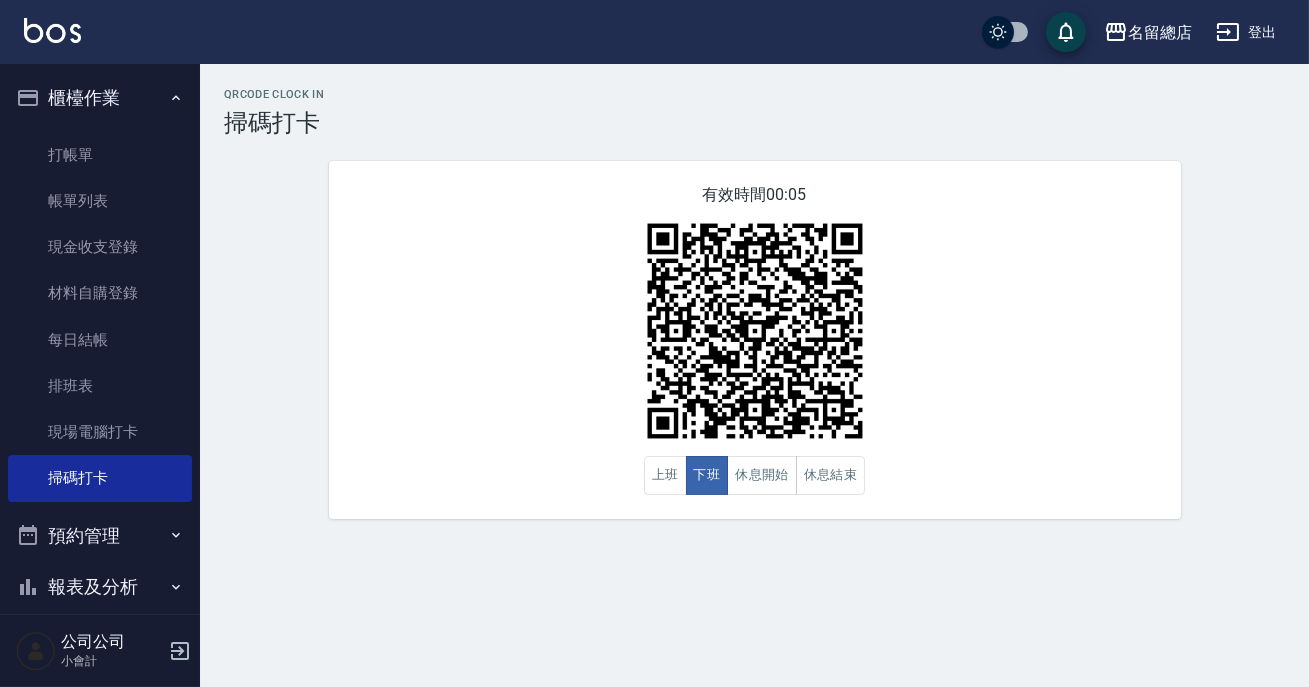 click on "QRcode Clock In 掃碼打卡 有效時間 00:05 上班 下班 休息開始 休息結束" at bounding box center [654, 343] 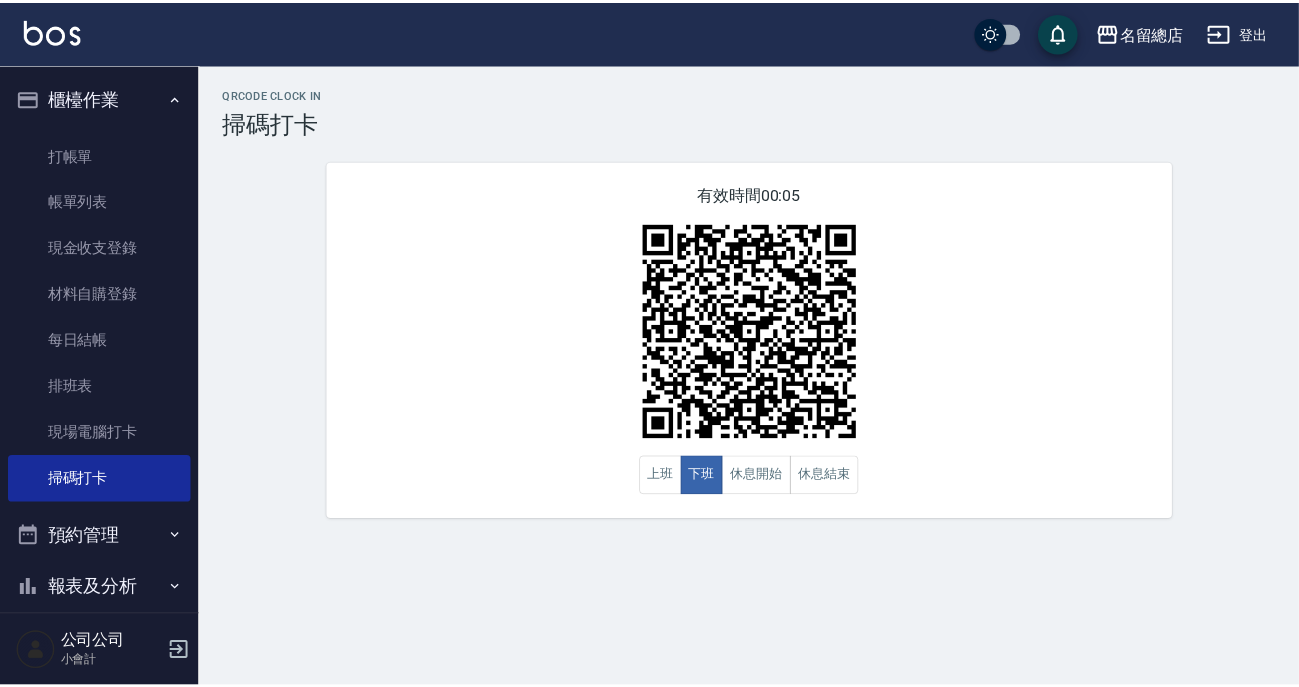 scroll, scrollTop: 290, scrollLeft: 0, axis: vertical 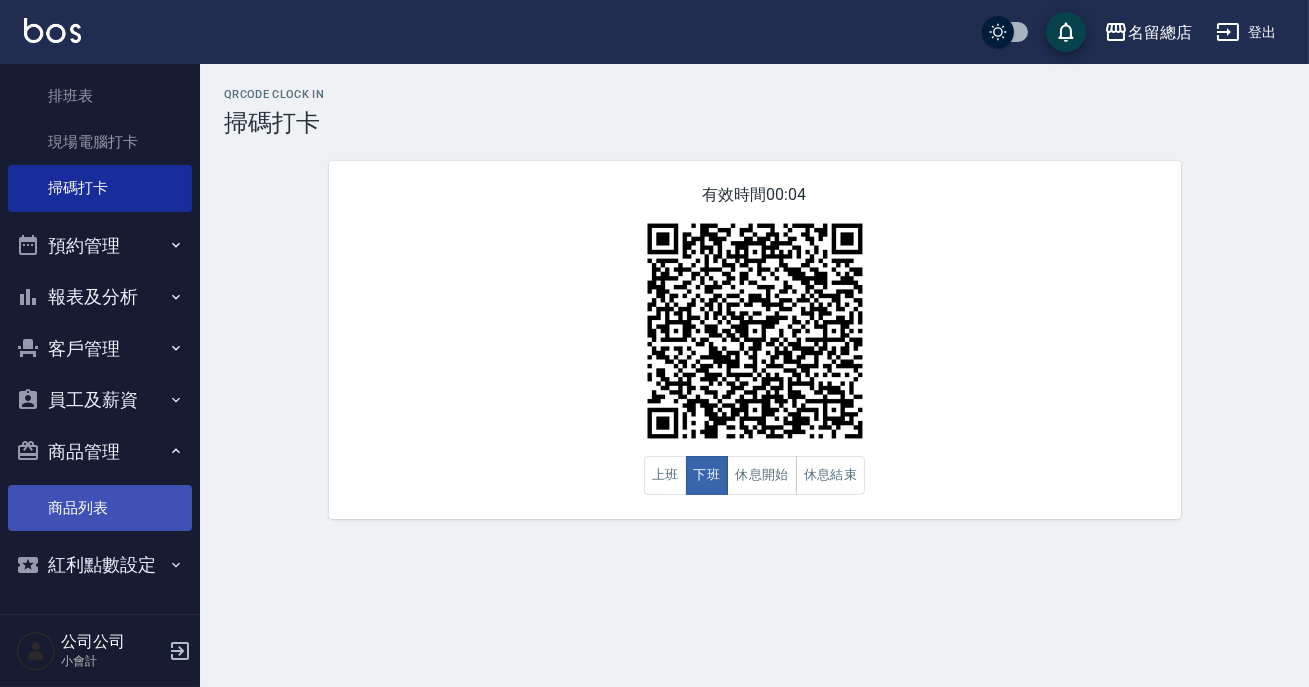 click on "商品列表" at bounding box center (100, 508) 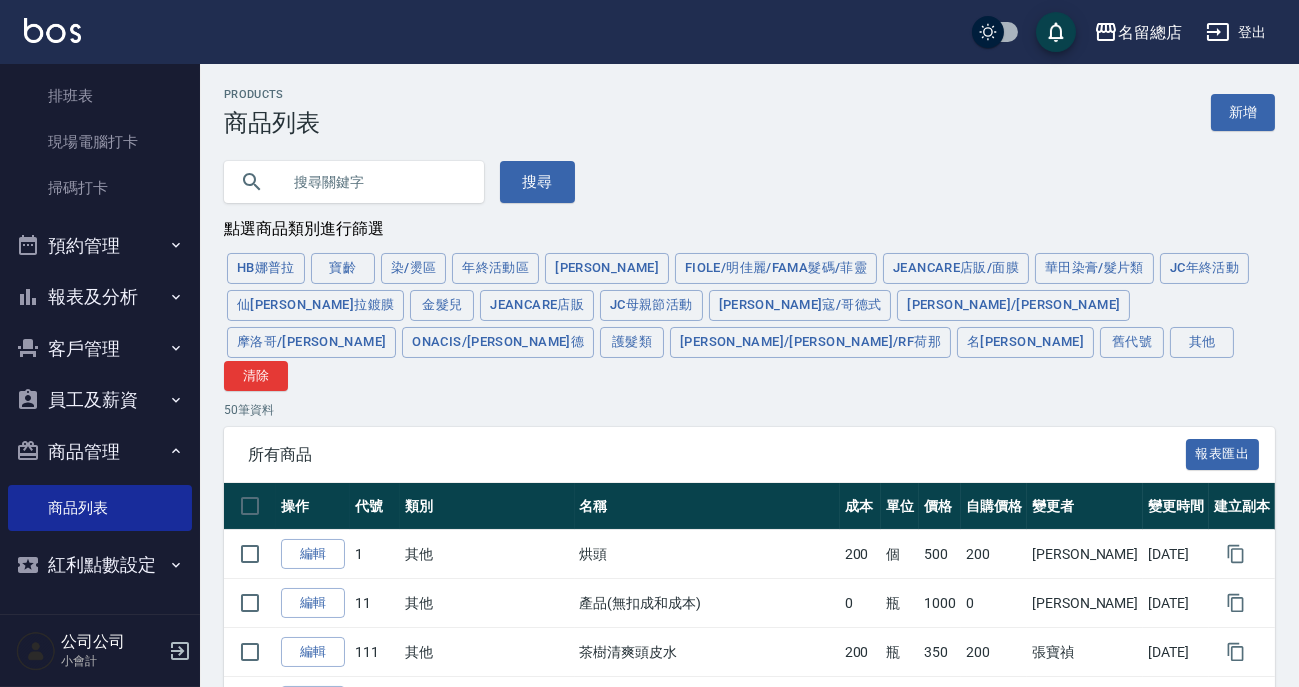 click on "HB[PERSON_NAME] 染/燙區 年終活動區 [PERSON_NAME]/明佳麗/Fama髮碼/菲靈 JeanCare店販/面膜 華田染膏/髮片類 JC年終活動 仙[PERSON_NAME]拉鍍膜 金髮兒 JeanCare店販 JC母親節活動 [PERSON_NAME]寇/哥德式 萊肯/[PERSON_NAME] 摩洛哥/[PERSON_NAME]/歐萊德  護髮類 [PERSON_NAME]塔/羅凡/RF荷那 名麗 舊代號 其他 清除" at bounding box center [749, 320] 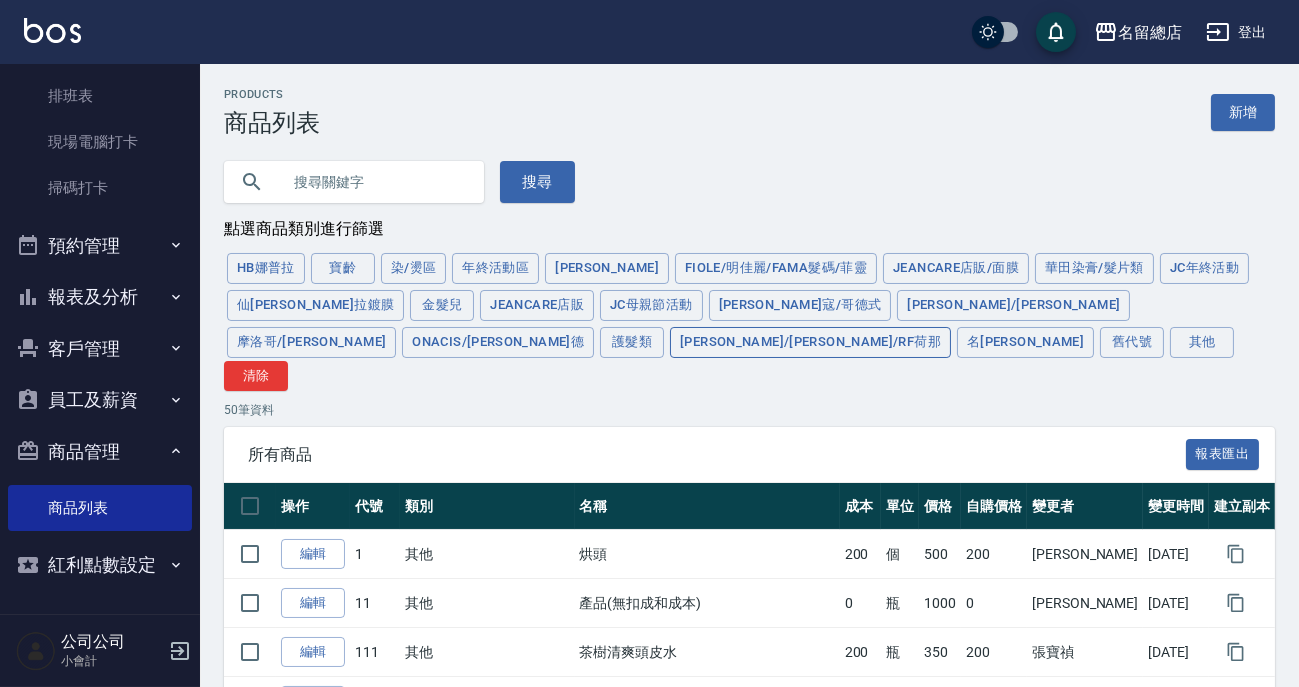 click on "[PERSON_NAME]/[PERSON_NAME]/RF荷那" at bounding box center [810, 342] 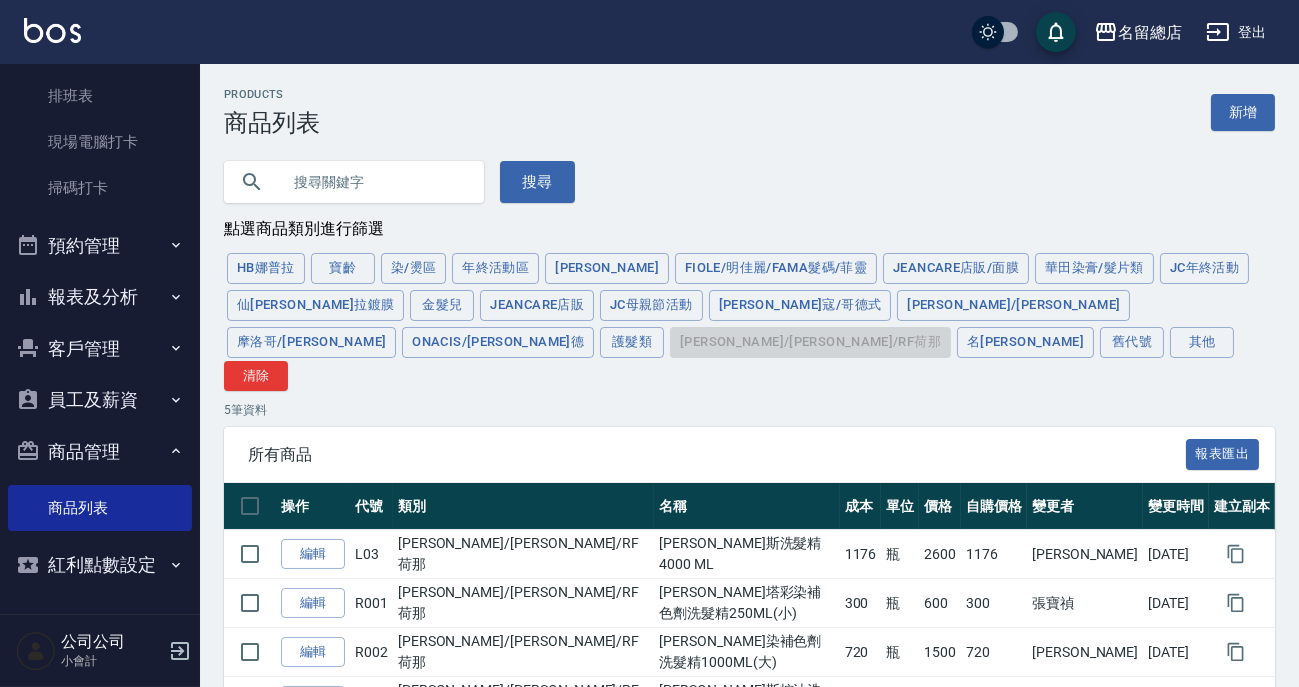 scroll, scrollTop: 151, scrollLeft: 0, axis: vertical 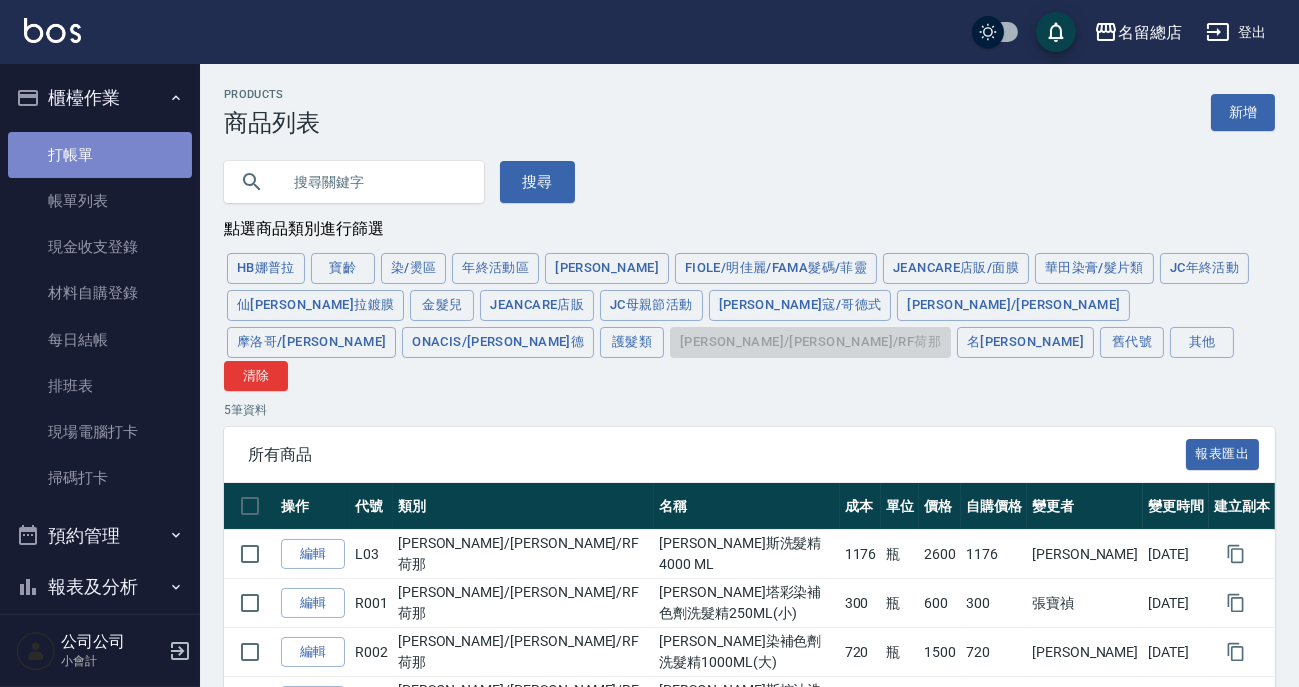 click on "打帳單" at bounding box center (100, 155) 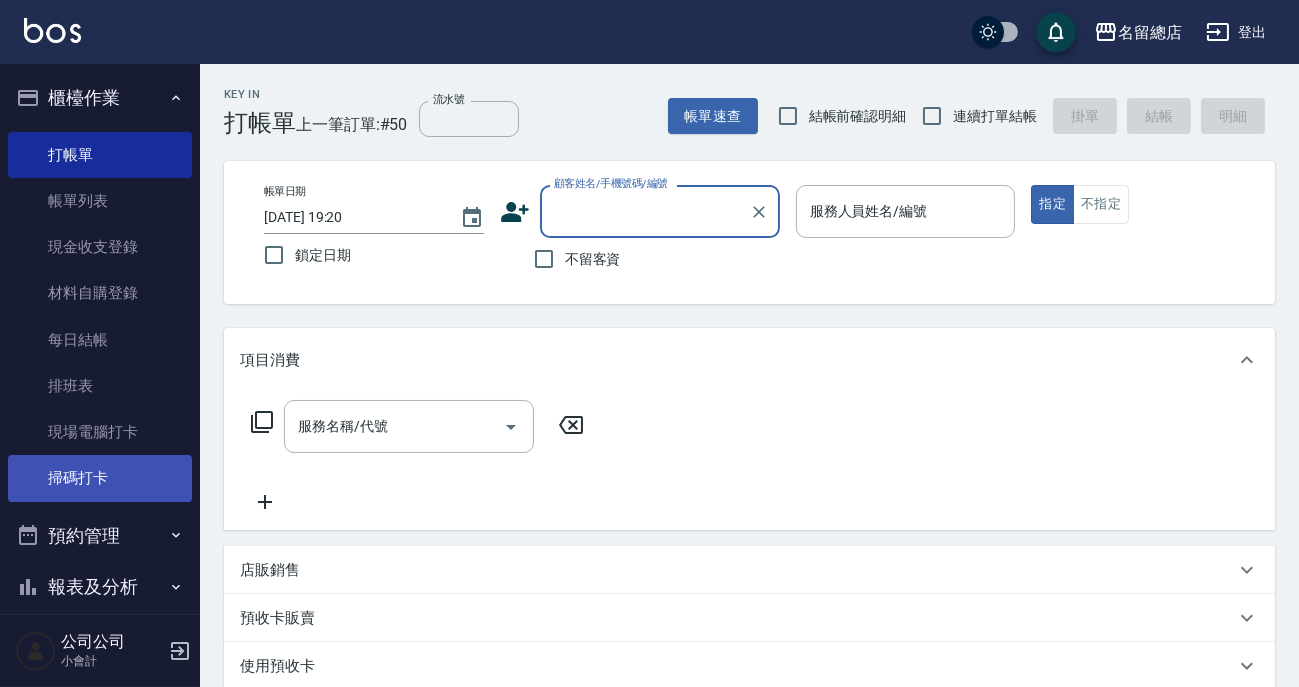 click on "掃碼打卡" at bounding box center [100, 478] 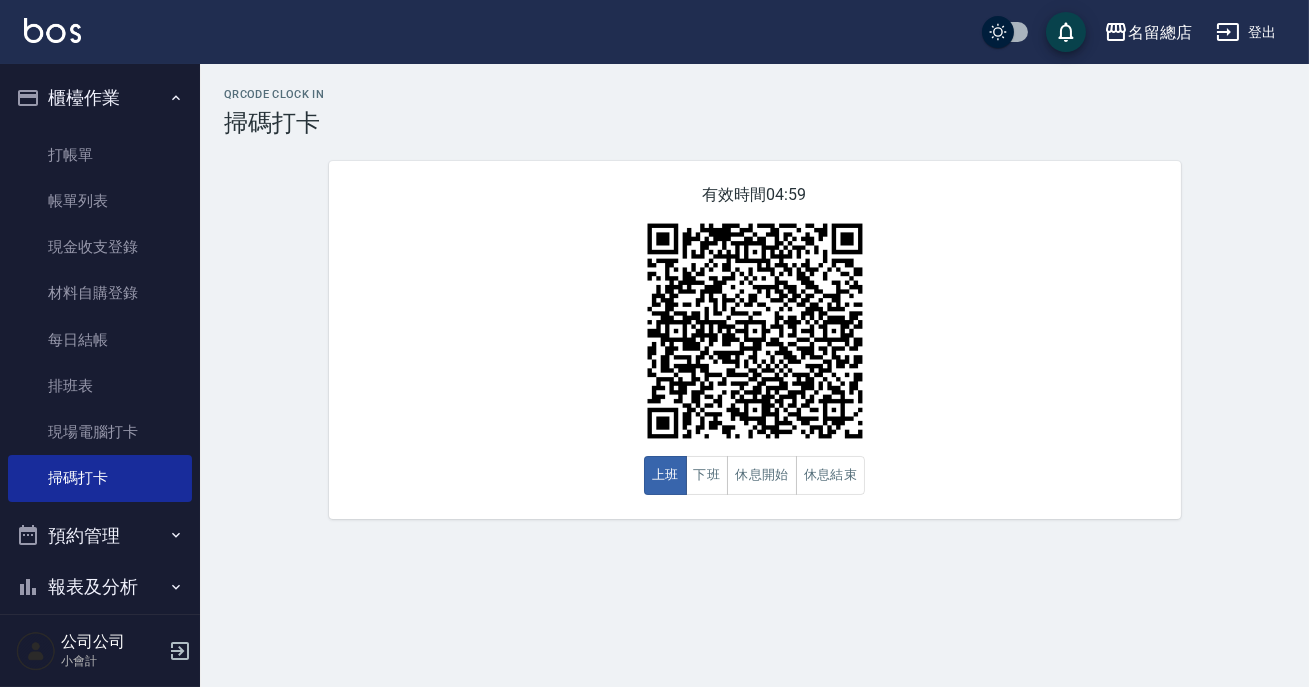 click on "QRcode Clock In 掃碼打卡 有效時間 04:59 上班 下班 休息開始 休息結束" at bounding box center [754, 303] 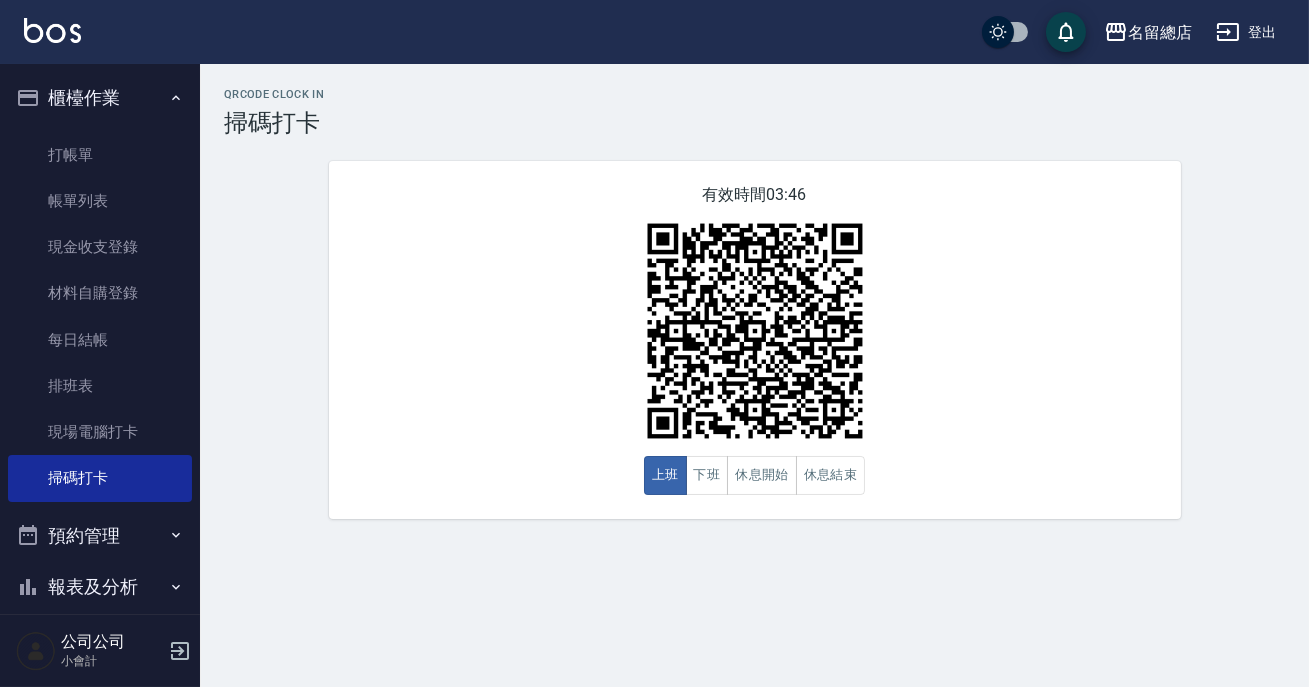 click on "QRcode Clock In 掃碼打卡 有效時間 03:46 上班 下班 休息開始 休息結束" at bounding box center [754, 303] 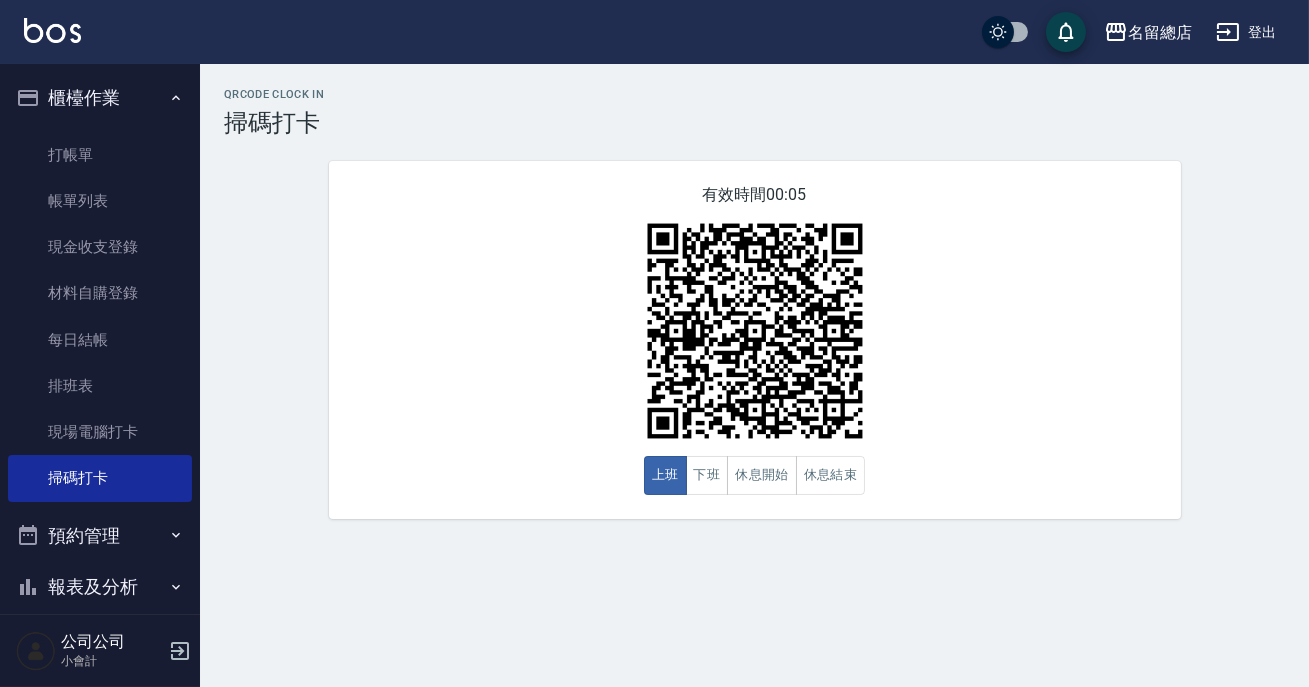 click on "有效時間 00:05 上班 下班 休息開始 休息結束" at bounding box center [755, 340] 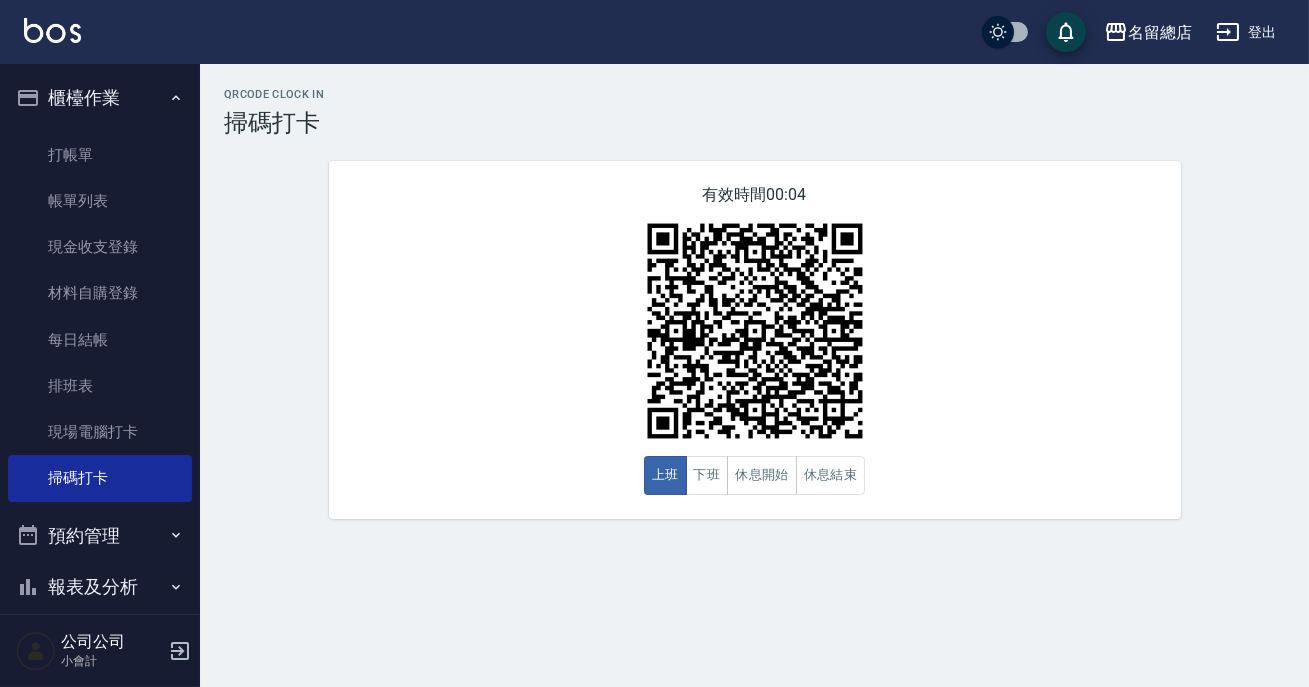 scroll, scrollTop: 272, scrollLeft: 0, axis: vertical 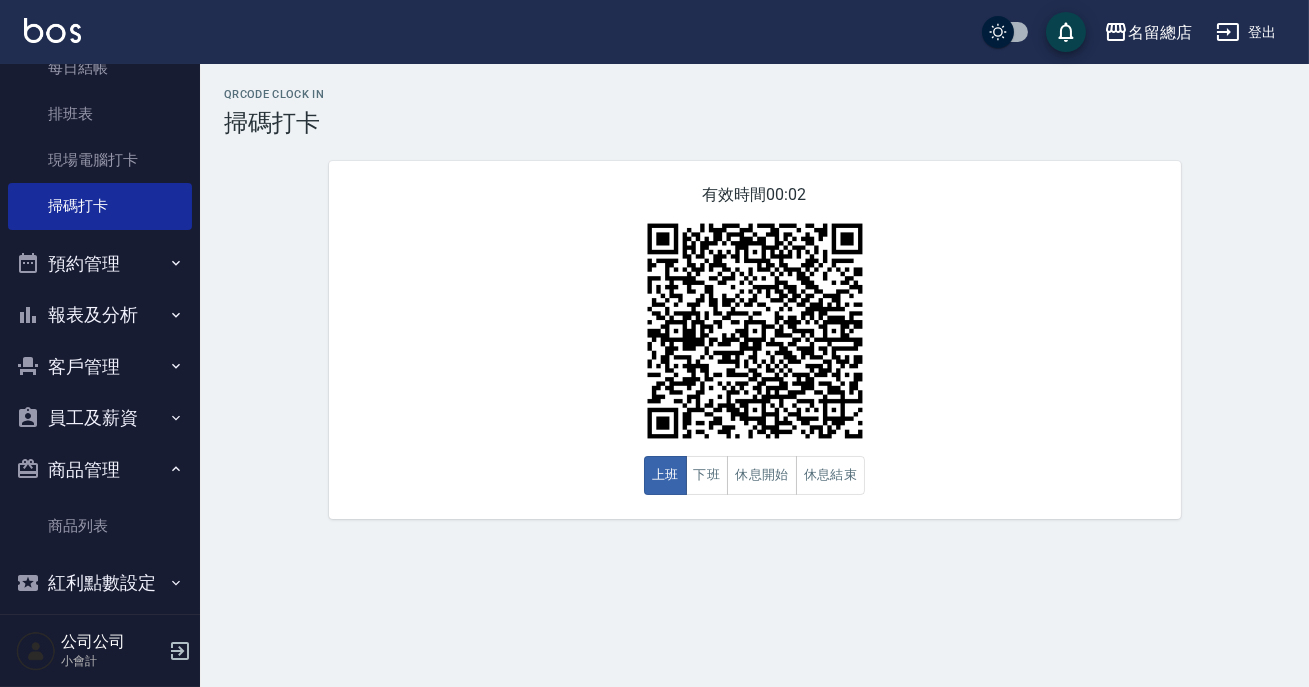 click on "報表及分析" at bounding box center [100, 315] 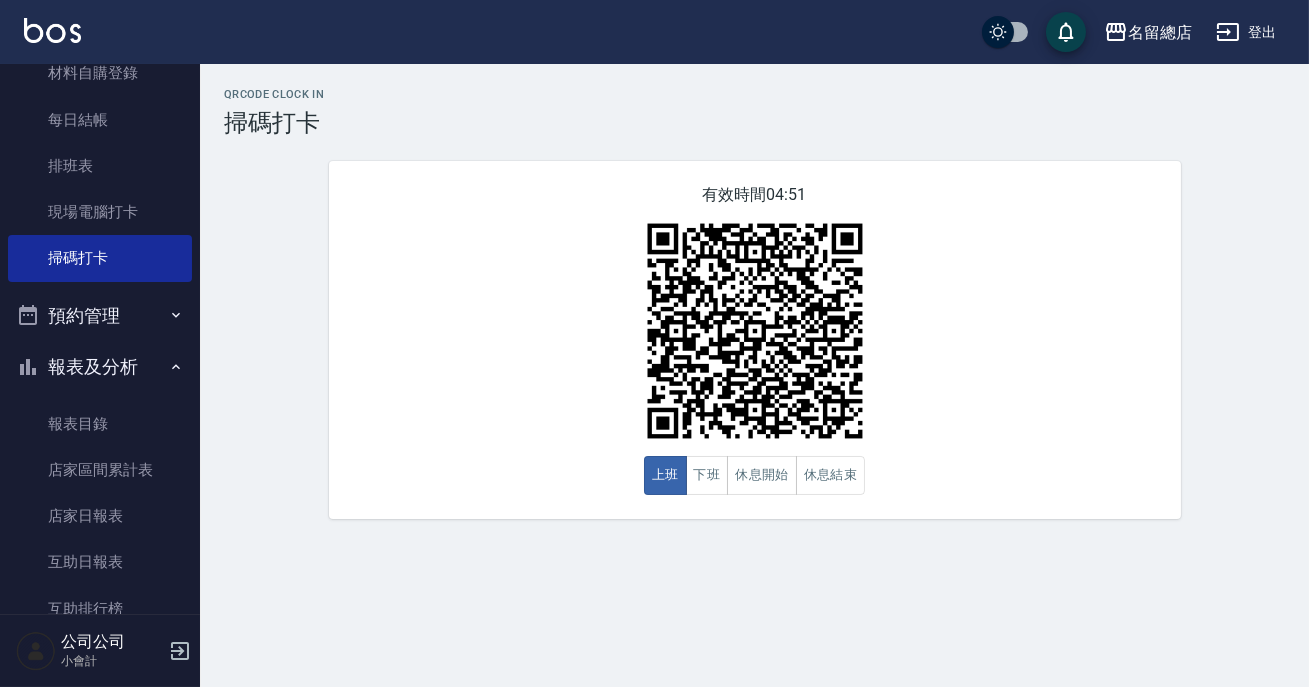 scroll, scrollTop: 0, scrollLeft: 0, axis: both 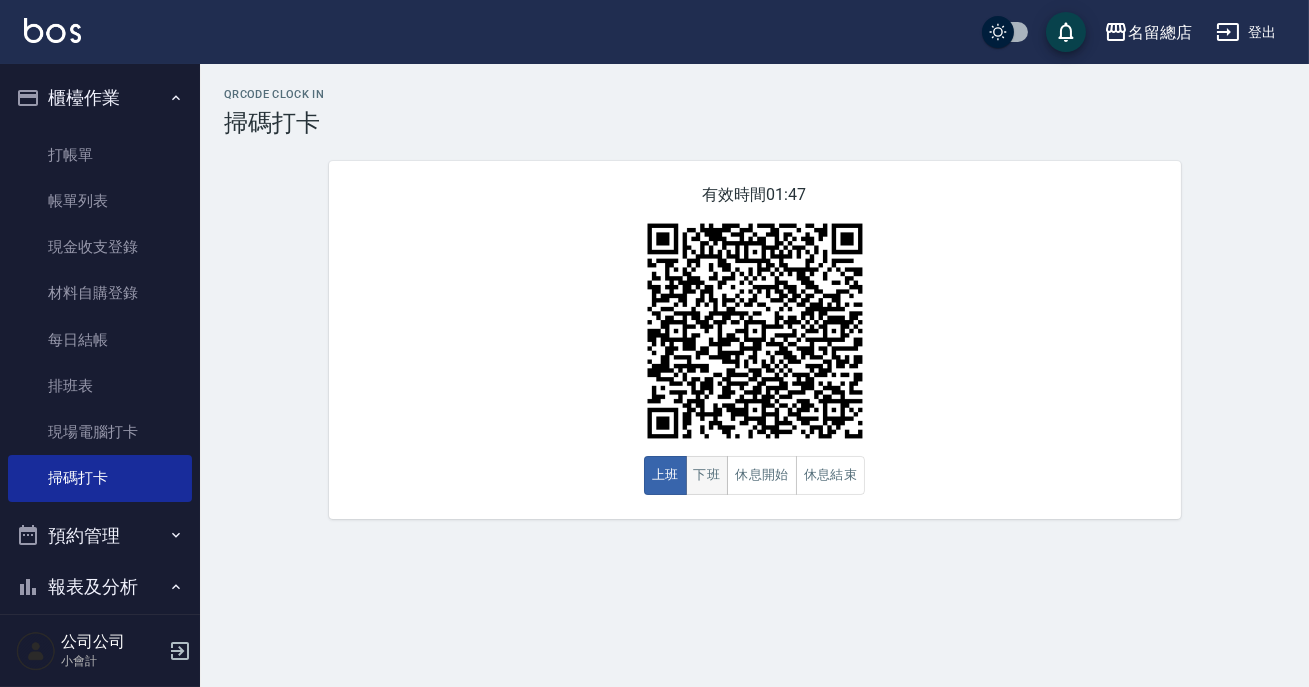 click on "下班" at bounding box center [707, 475] 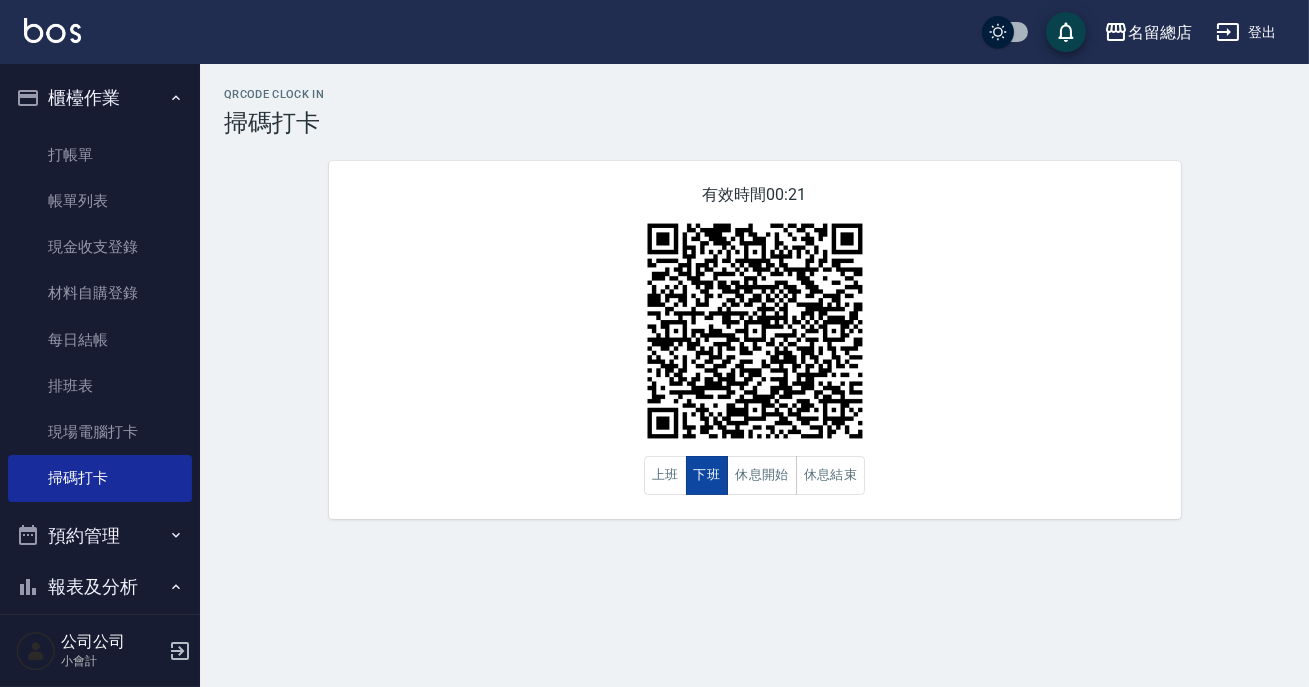 click on "下班" at bounding box center [707, 475] 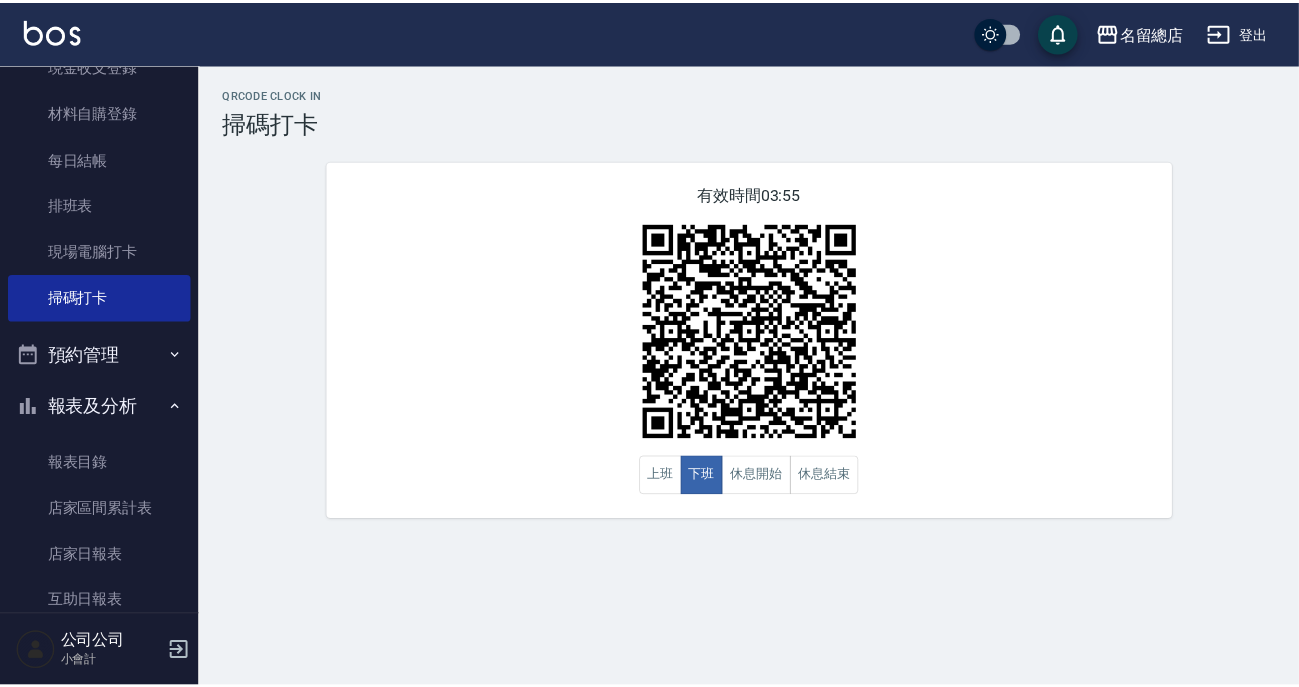 scroll, scrollTop: 363, scrollLeft: 0, axis: vertical 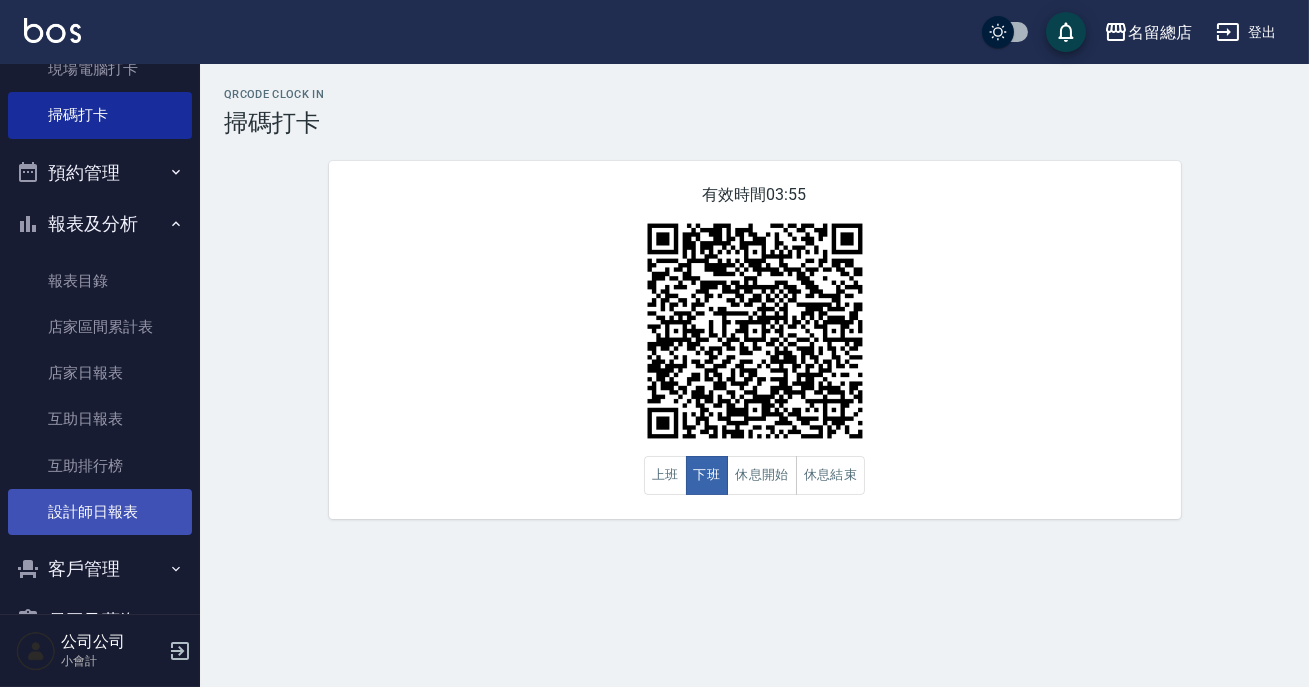 click on "設計師日報表" at bounding box center [100, 512] 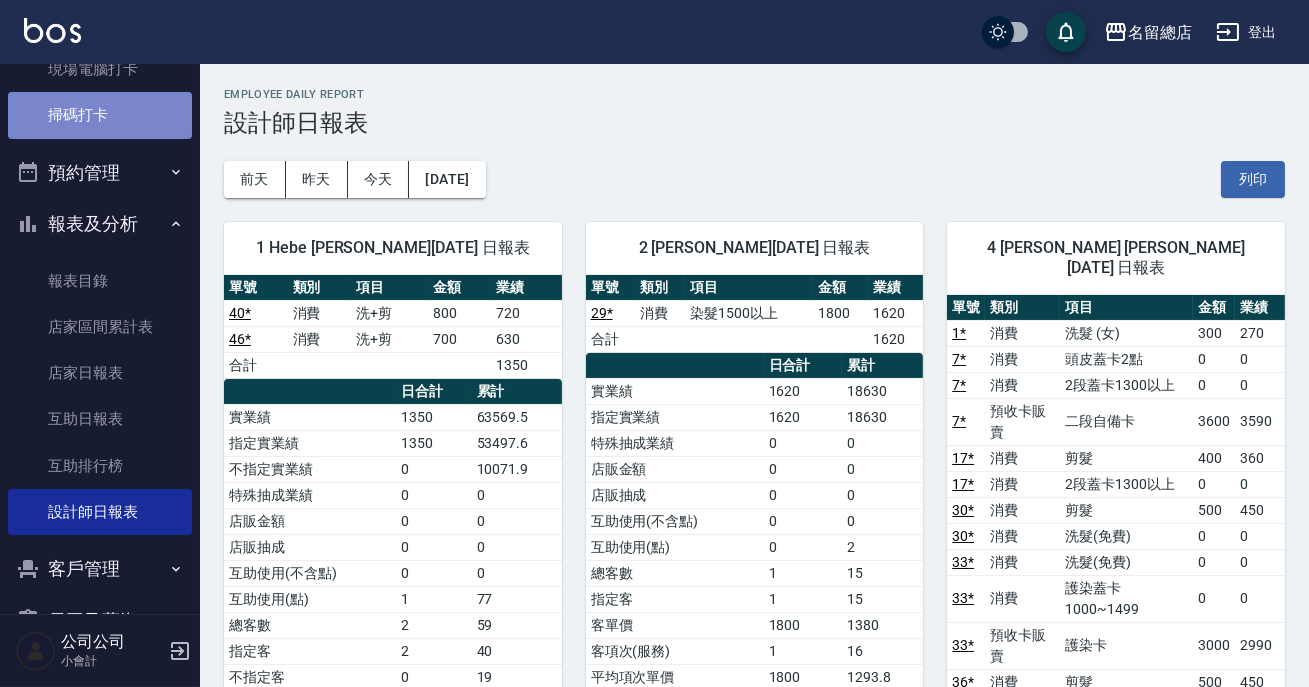 click on "掃碼打卡" at bounding box center (100, 115) 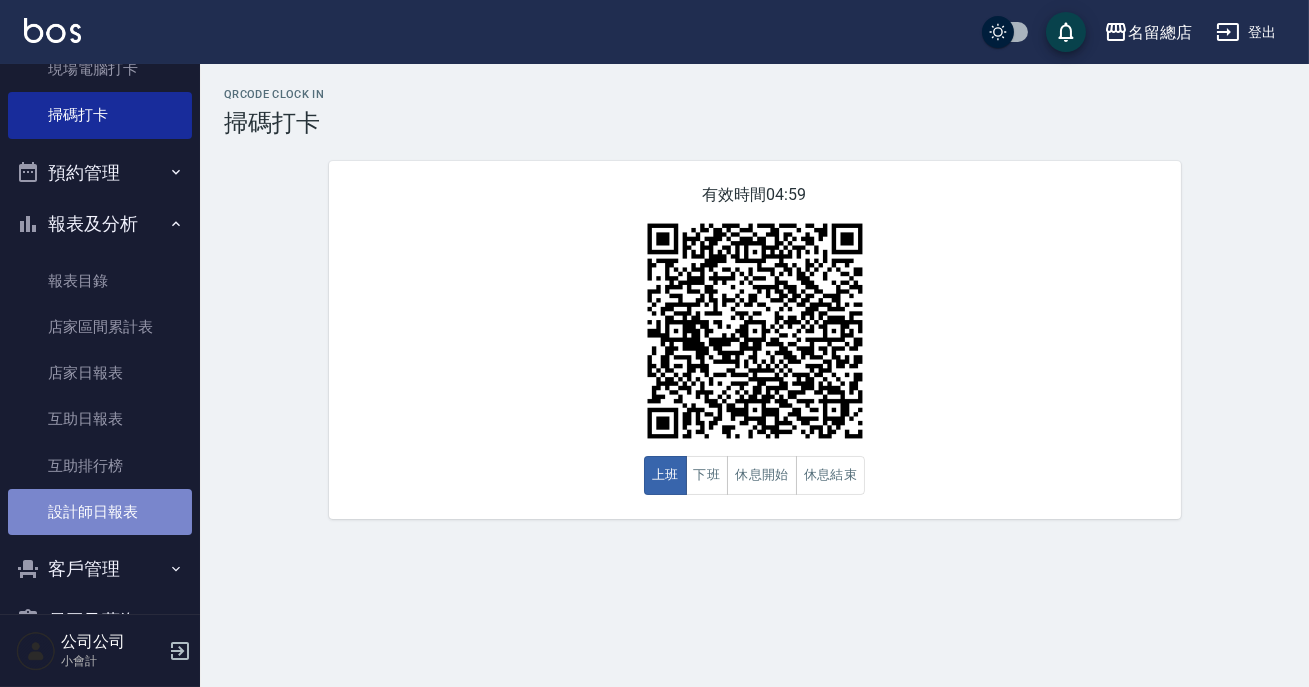 click on "設計師日報表" at bounding box center [100, 512] 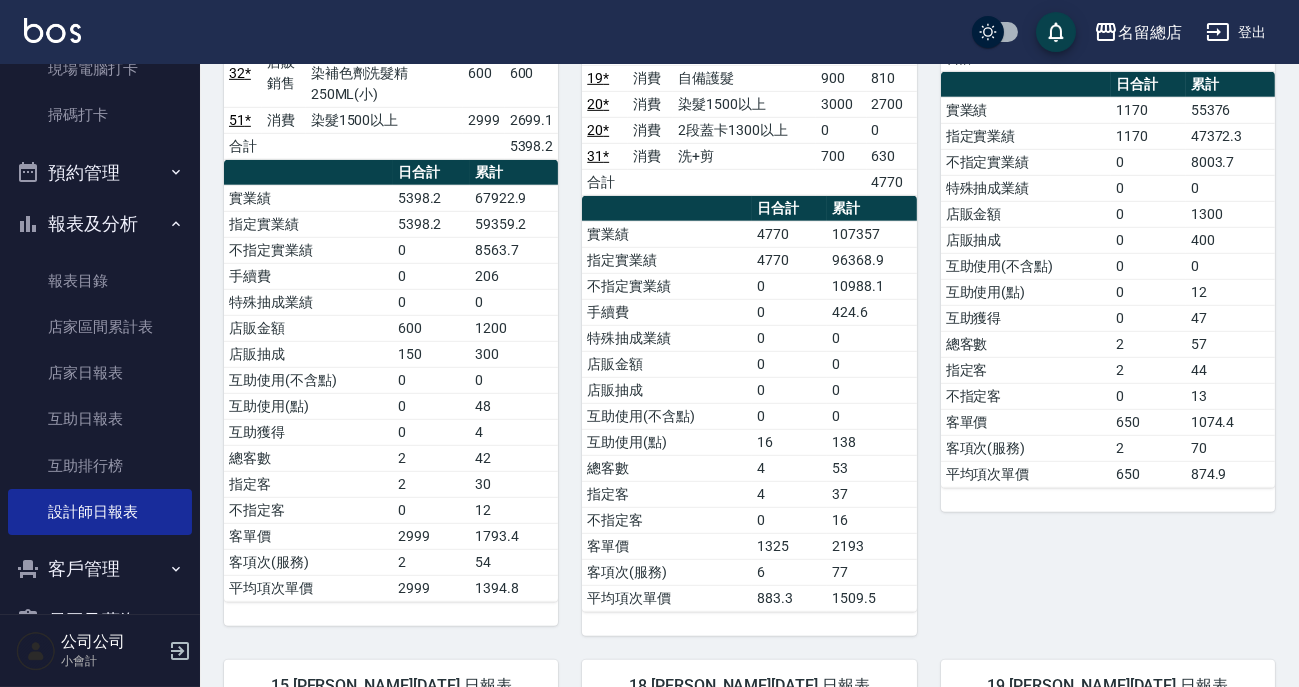 scroll, scrollTop: 1948, scrollLeft: 0, axis: vertical 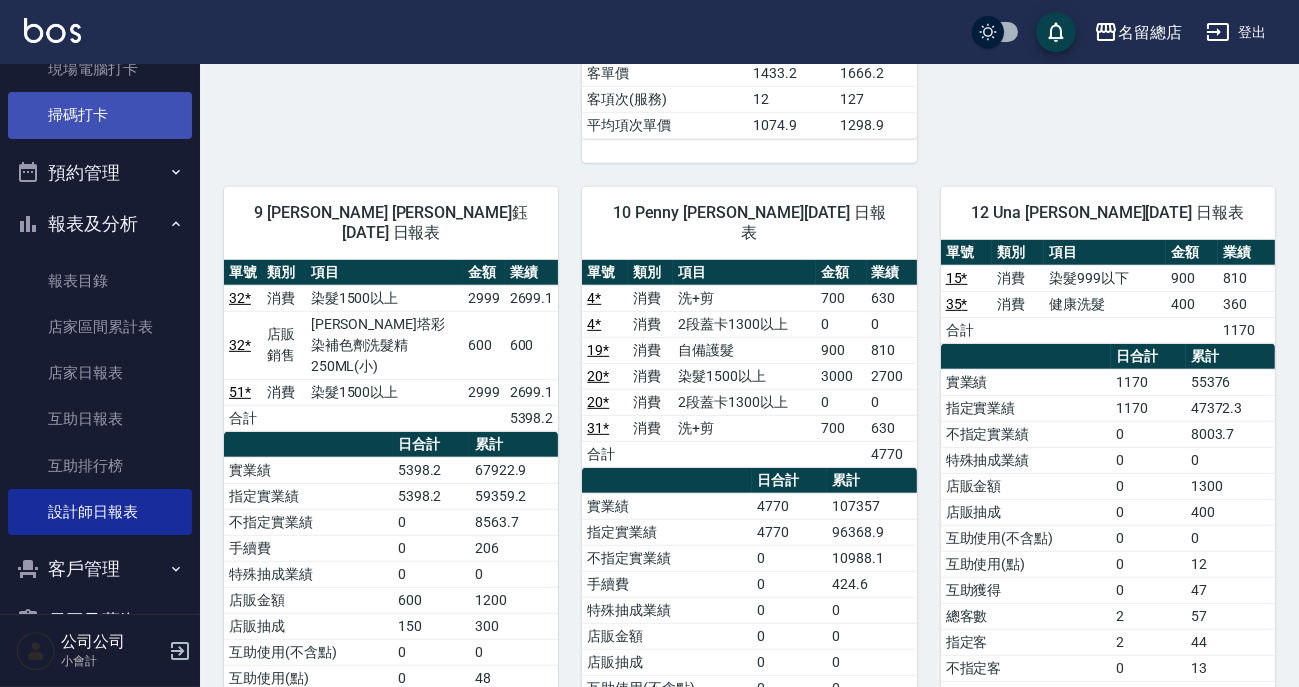 click on "掃碼打卡" at bounding box center (100, 115) 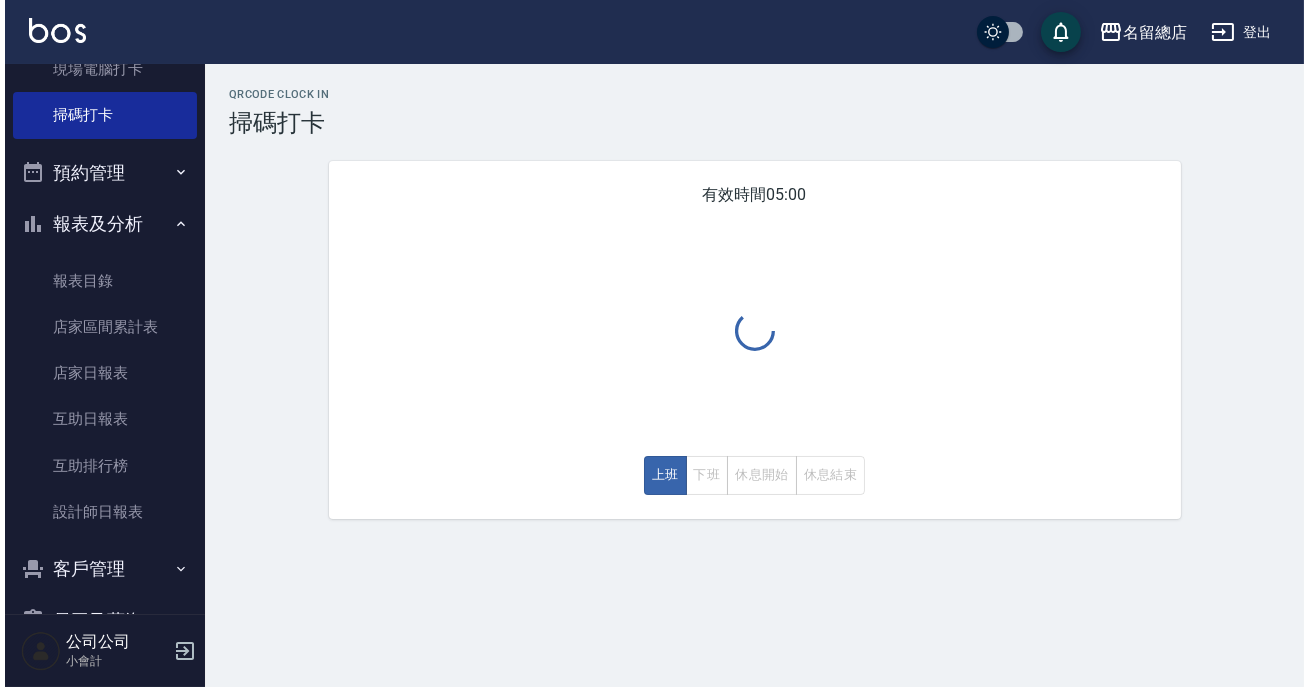 scroll, scrollTop: 0, scrollLeft: 0, axis: both 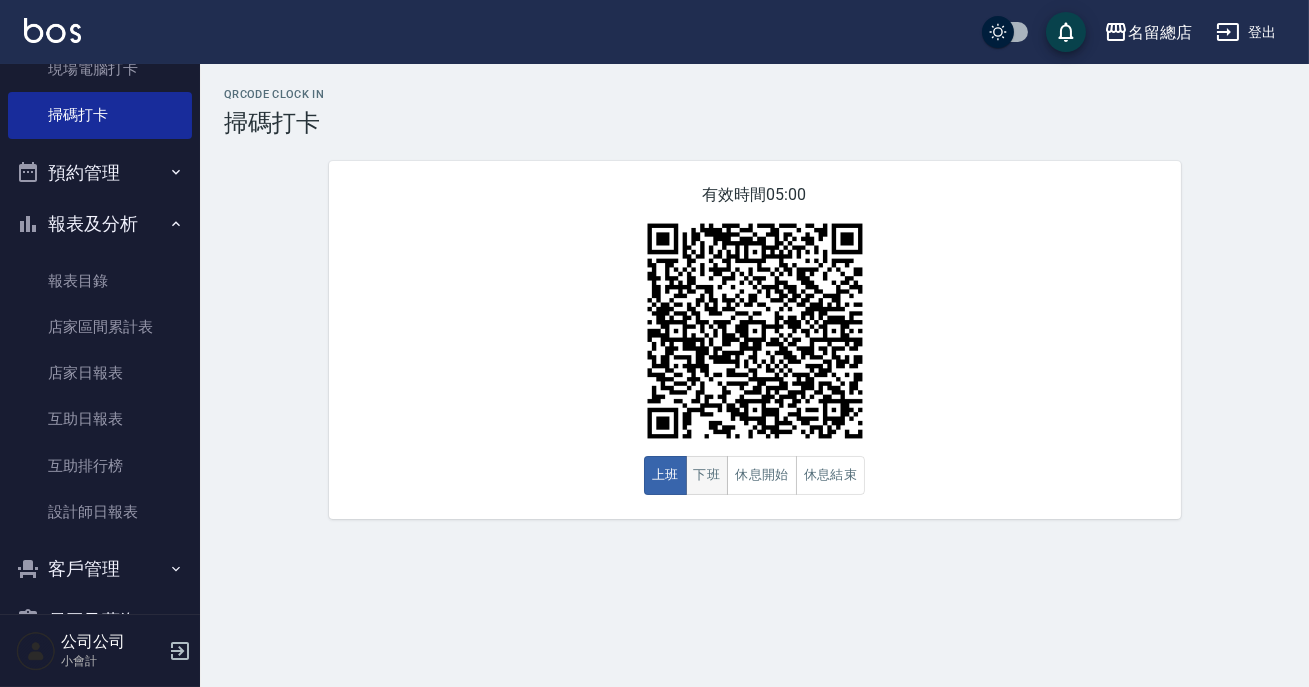click on "下班" at bounding box center (707, 475) 